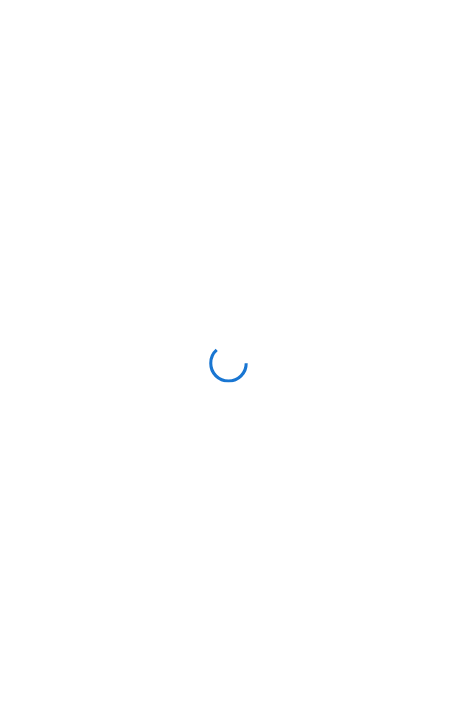 scroll, scrollTop: 0, scrollLeft: 0, axis: both 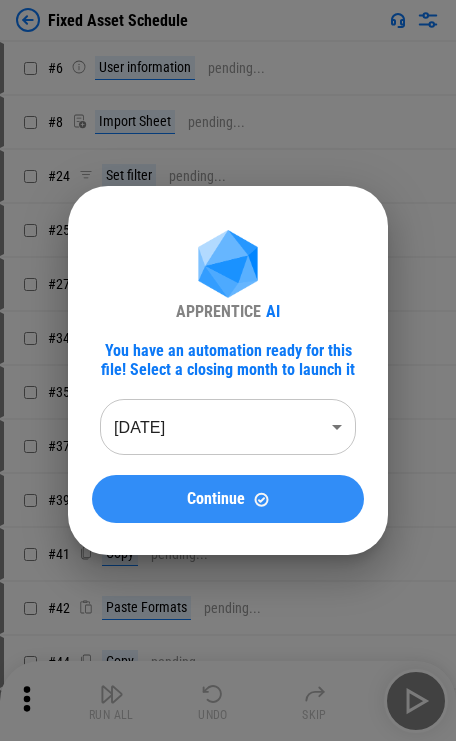 click on "Continue" at bounding box center [216, 499] 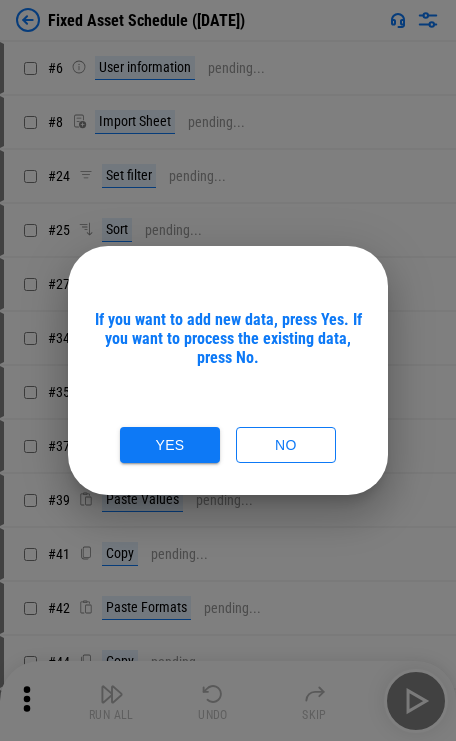 click on "If you want to add new data, press Yes. If you want to process the existing data, press No." at bounding box center (228, 338) 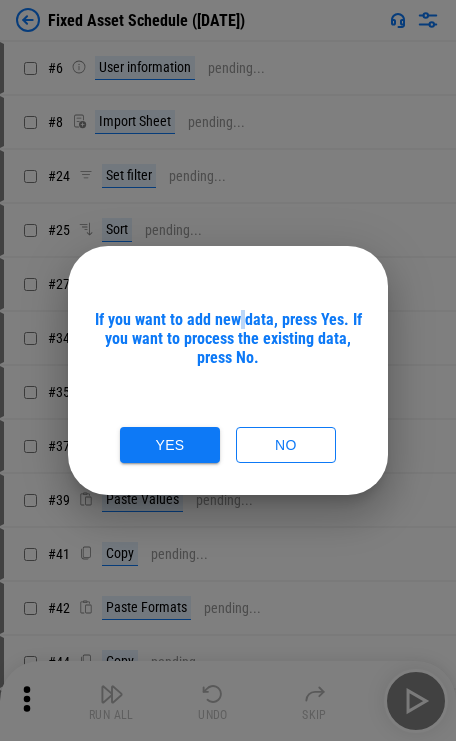 click on "If you want to add new data, press Yes. If you want to process the existing data, press No." at bounding box center [228, 338] 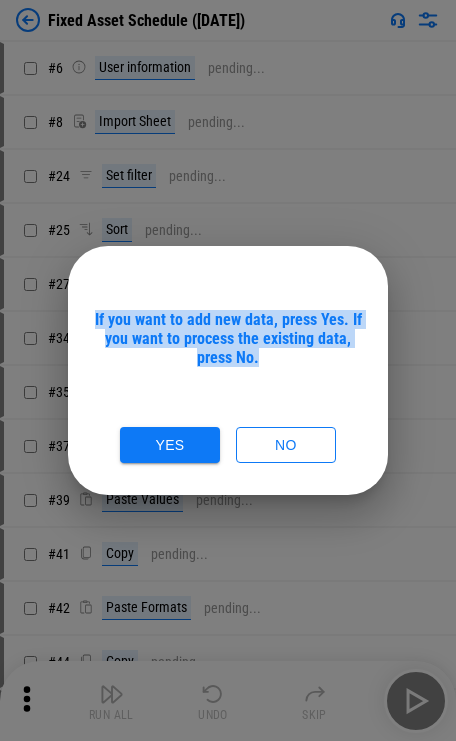 click on "If you want to add new data, press Yes. If you want to process the existing data, press No." at bounding box center (228, 338) 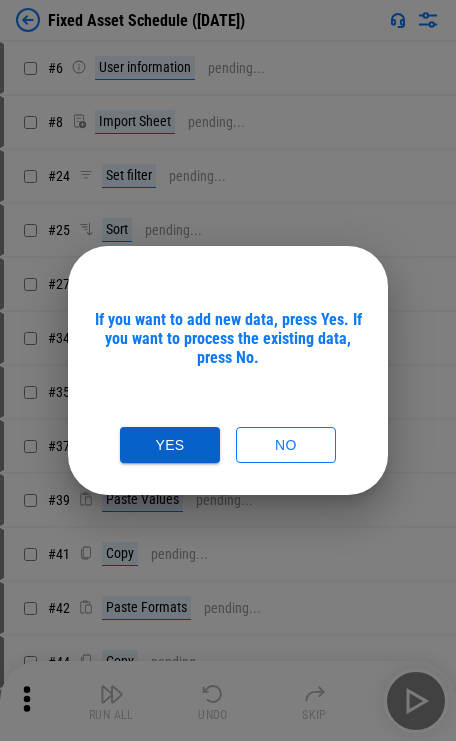 click on "Yes" at bounding box center (170, 445) 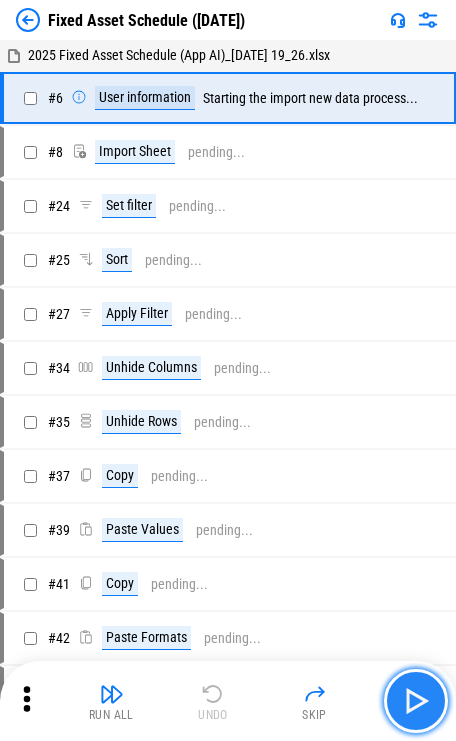click at bounding box center (416, 701) 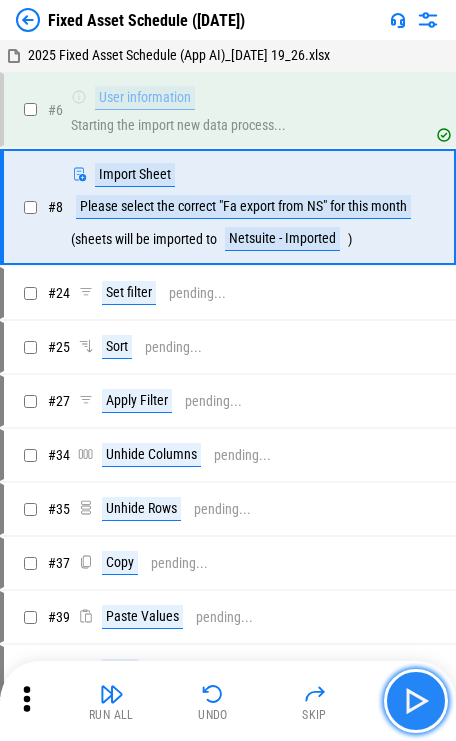 click at bounding box center (416, 701) 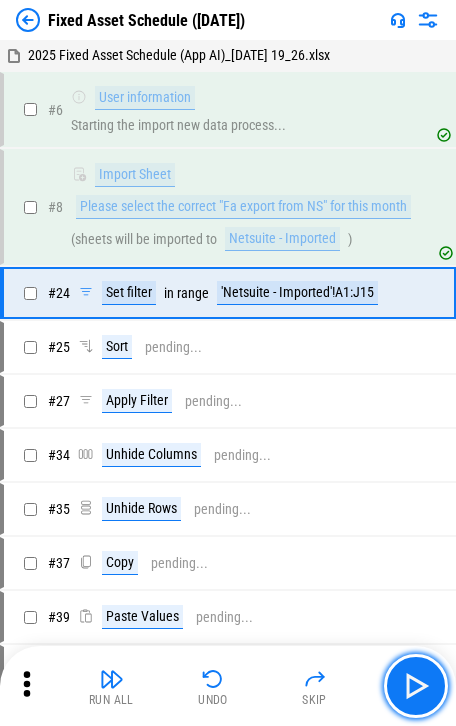 click at bounding box center [416, 686] 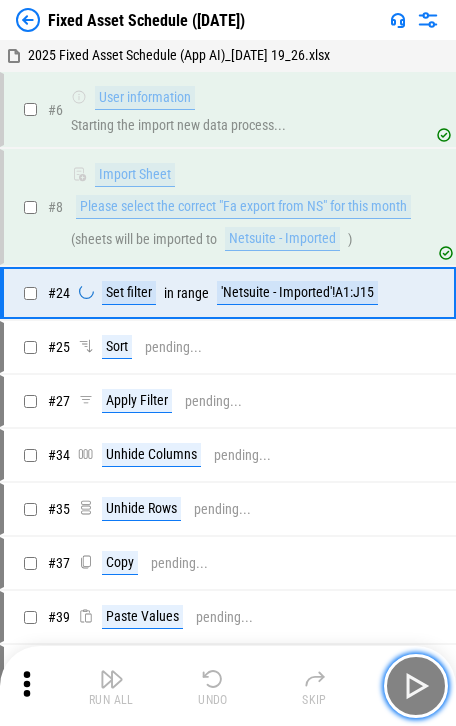 click at bounding box center (416, 686) 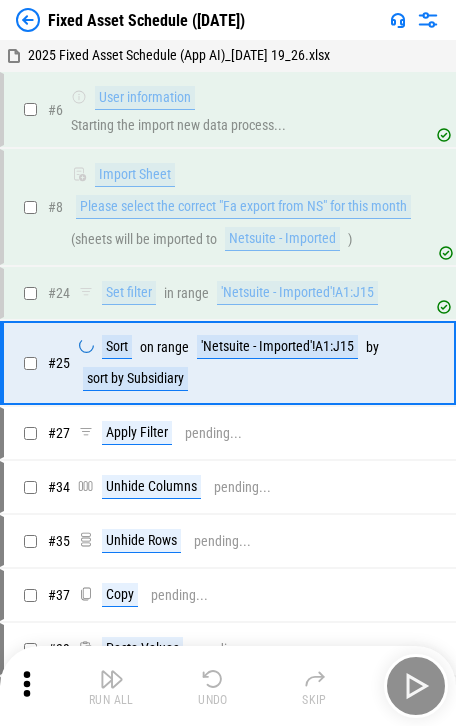 click on "Run All Undo Skip" at bounding box center (230, 686) 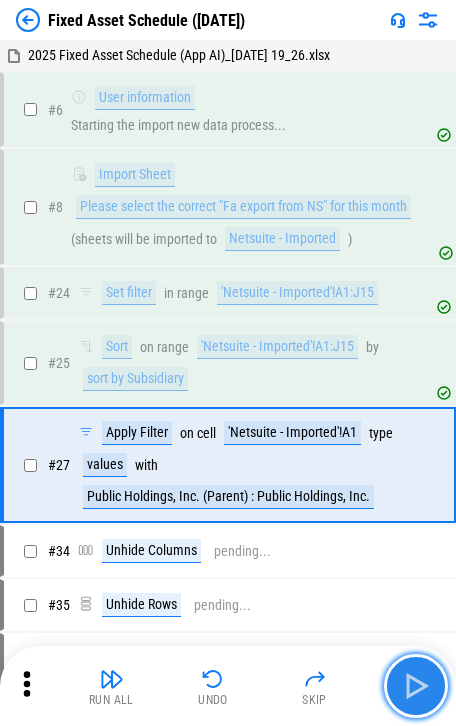 click at bounding box center [416, 686] 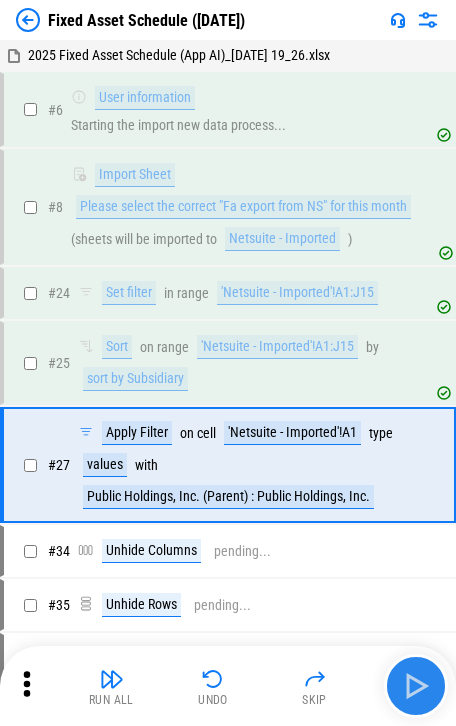 click on "Run All Undo Skip" at bounding box center [230, 686] 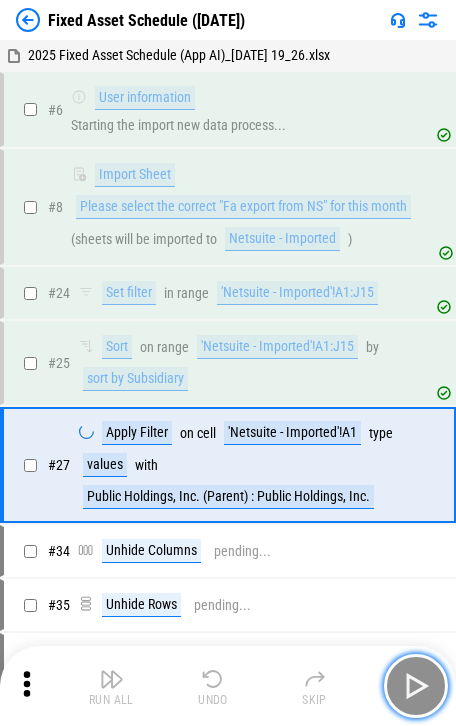 click at bounding box center [416, 686] 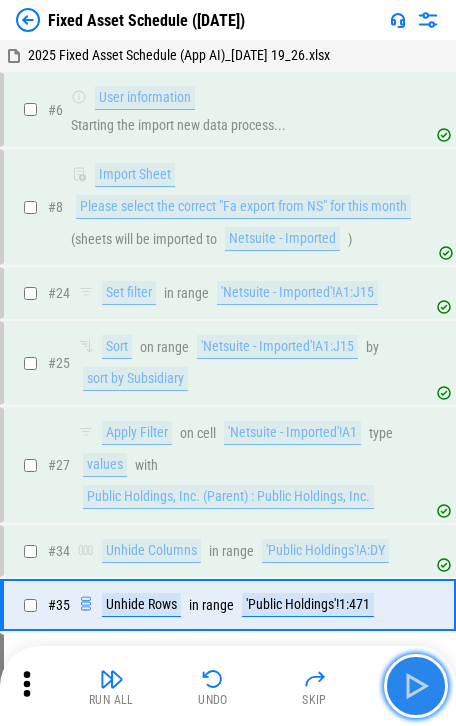 click at bounding box center [416, 686] 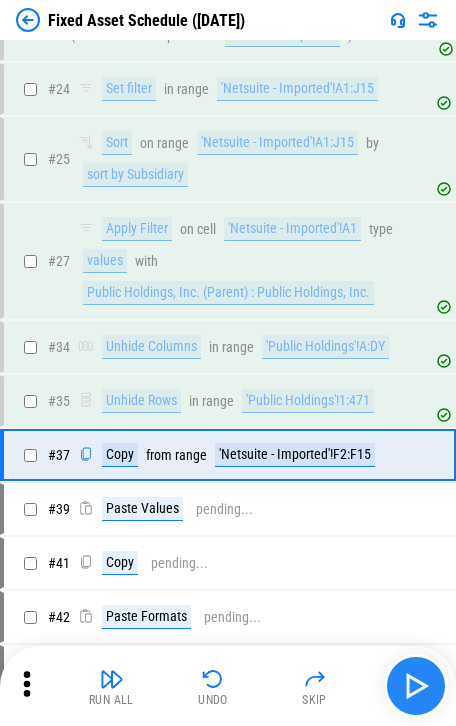 scroll, scrollTop: 292, scrollLeft: 0, axis: vertical 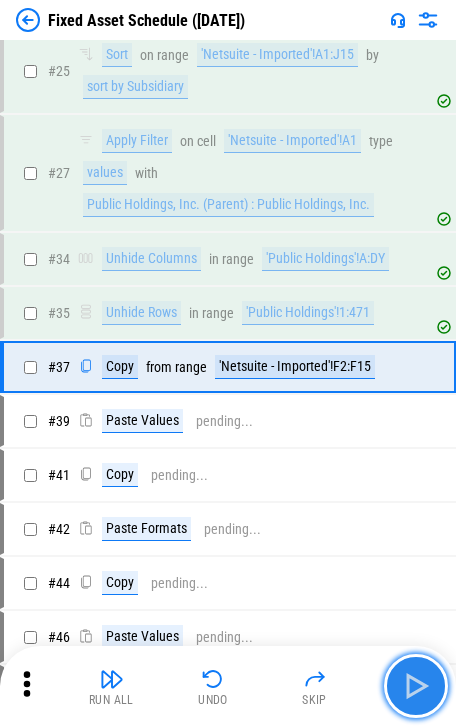 click at bounding box center (416, 686) 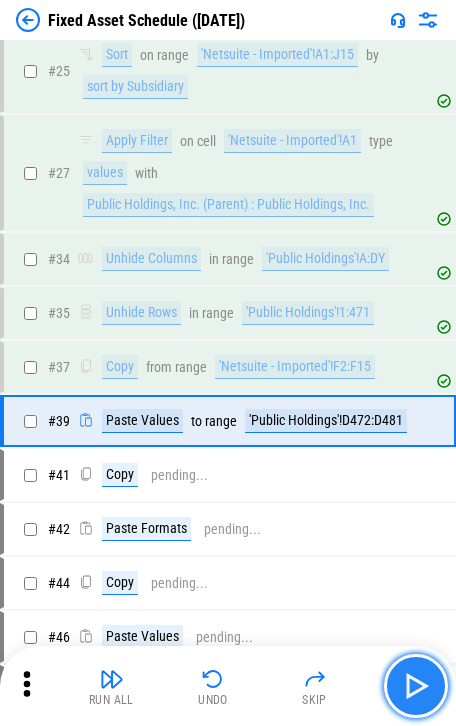click at bounding box center (416, 686) 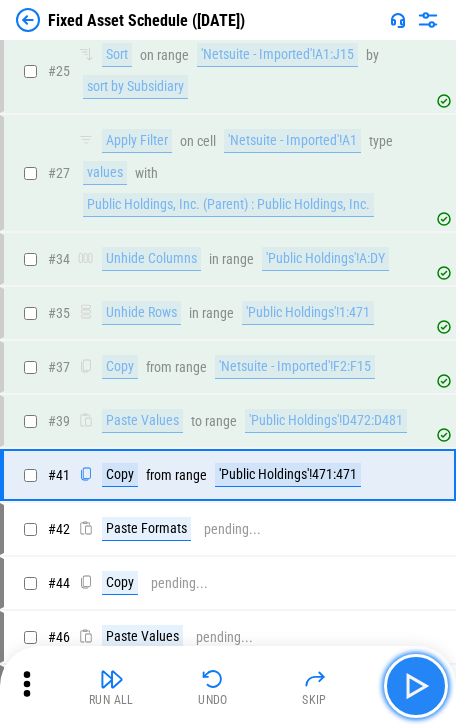 click at bounding box center [416, 686] 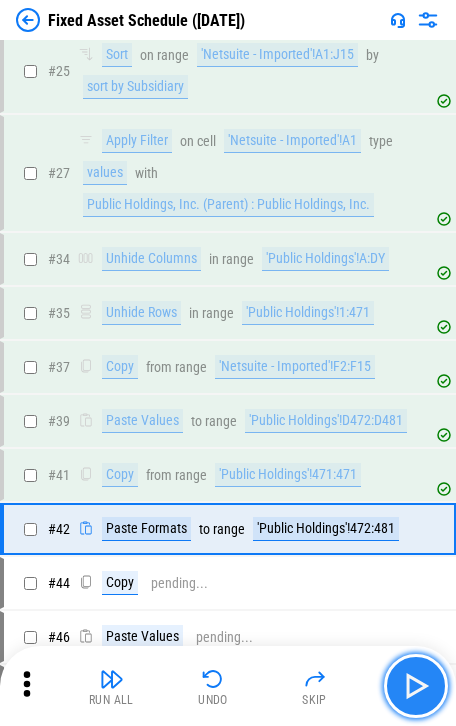 click at bounding box center [416, 686] 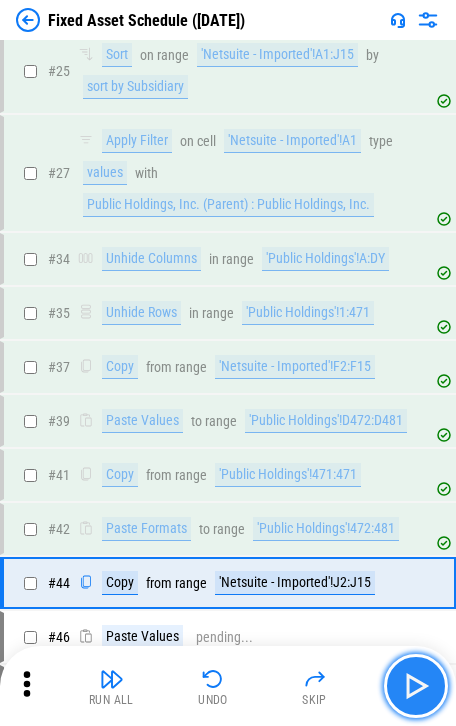click at bounding box center [416, 686] 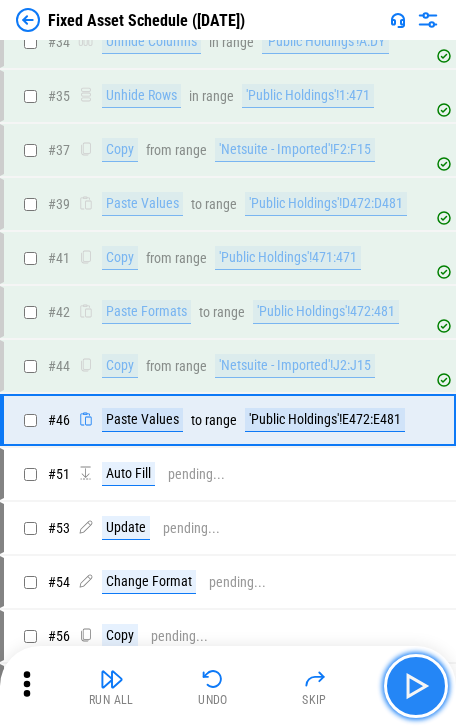 click at bounding box center [416, 686] 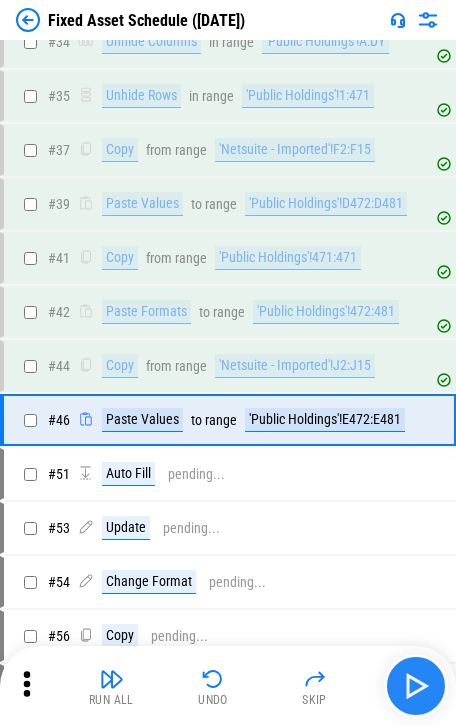 scroll, scrollTop: 560, scrollLeft: 0, axis: vertical 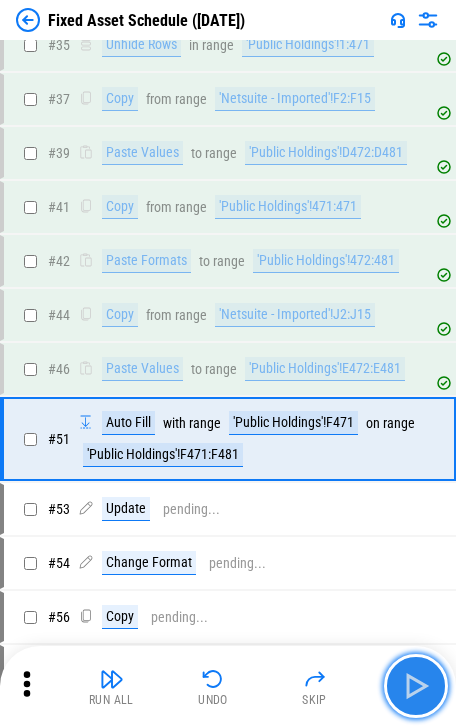 click at bounding box center [416, 686] 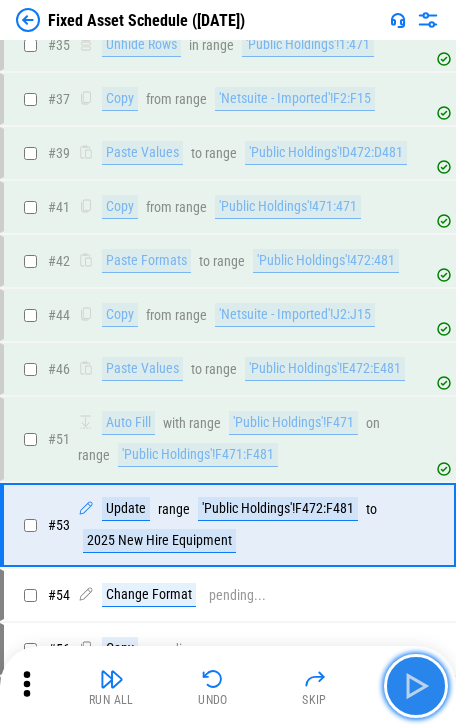 click at bounding box center [416, 686] 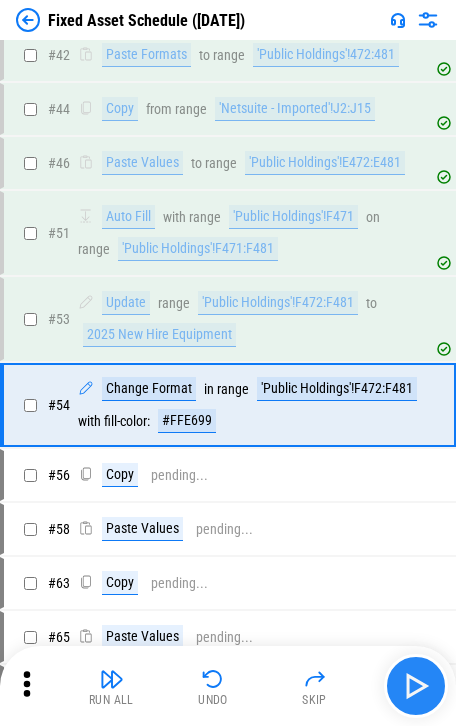 scroll, scrollTop: 800, scrollLeft: 0, axis: vertical 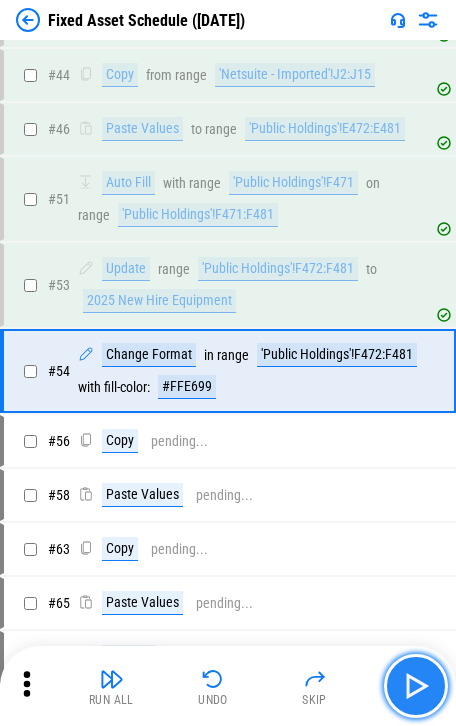 click at bounding box center (416, 686) 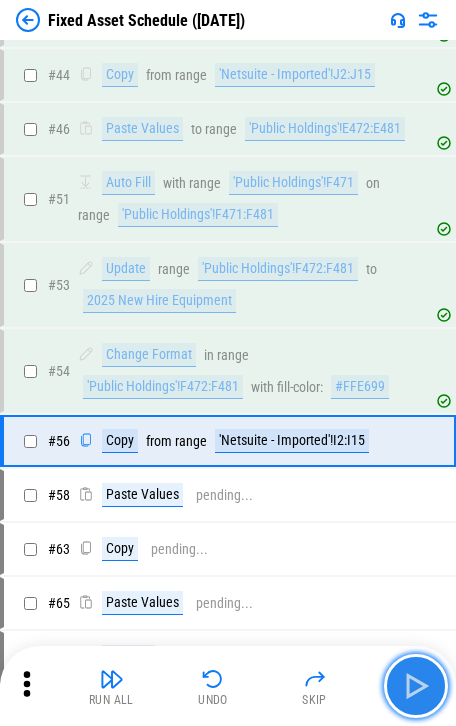 click at bounding box center [416, 686] 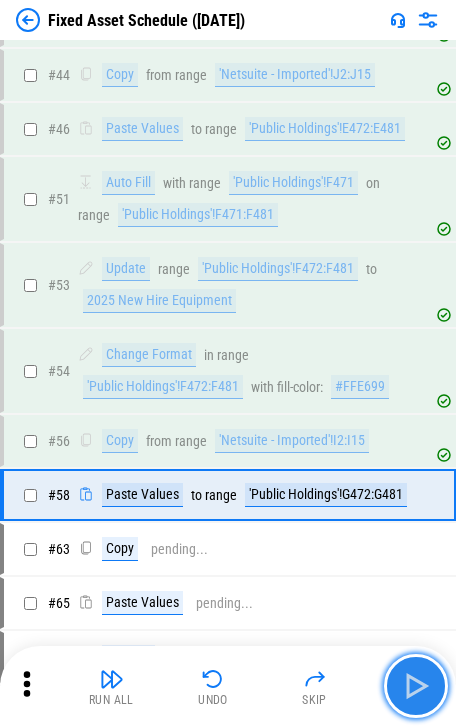 click at bounding box center (416, 686) 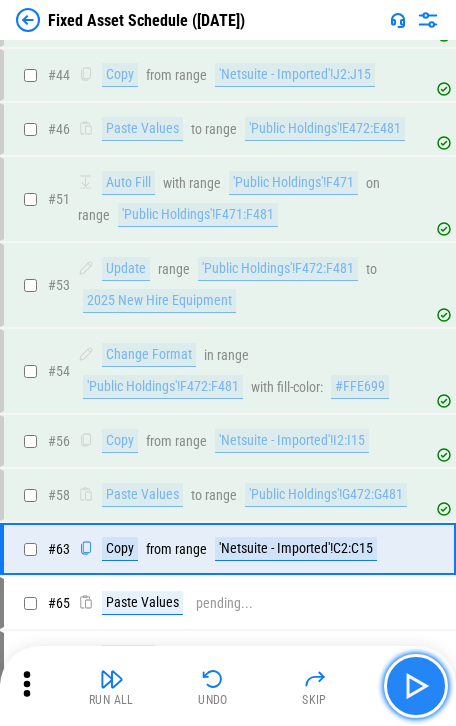 click at bounding box center (416, 686) 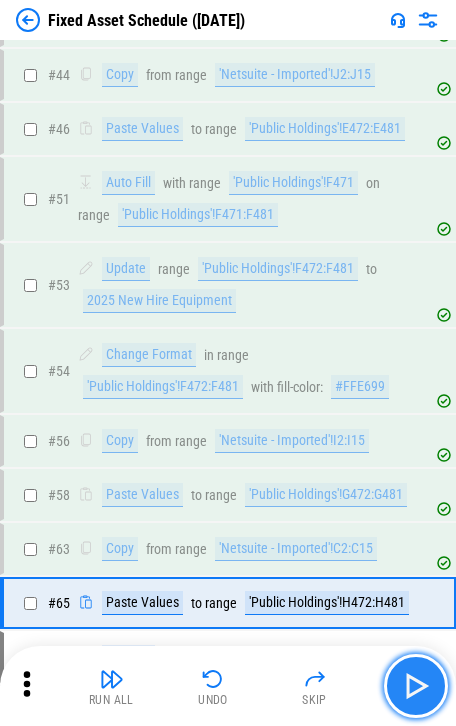 click at bounding box center [416, 686] 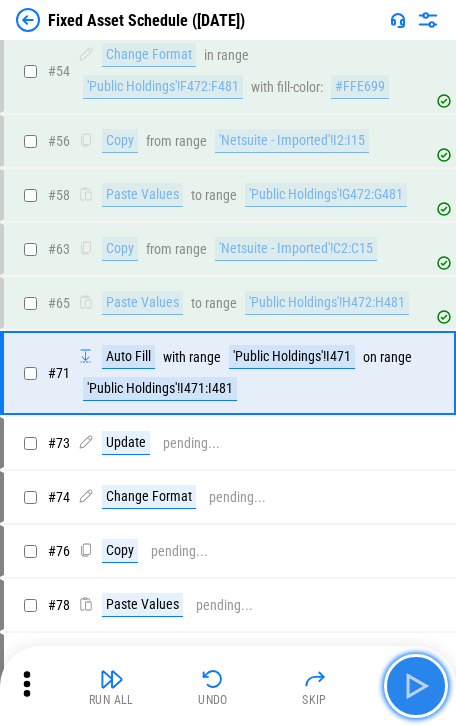 click at bounding box center [416, 686] 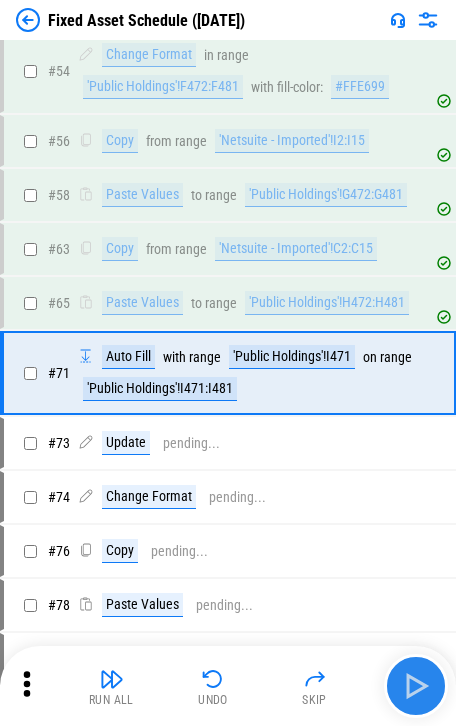 scroll, scrollTop: 1100, scrollLeft: 0, axis: vertical 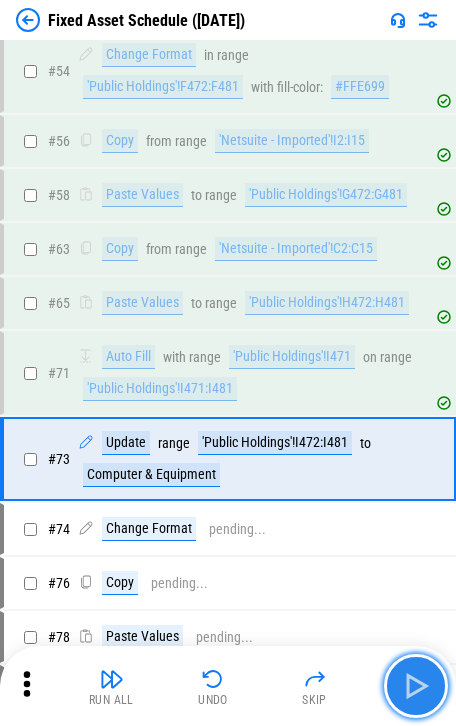 click at bounding box center [416, 686] 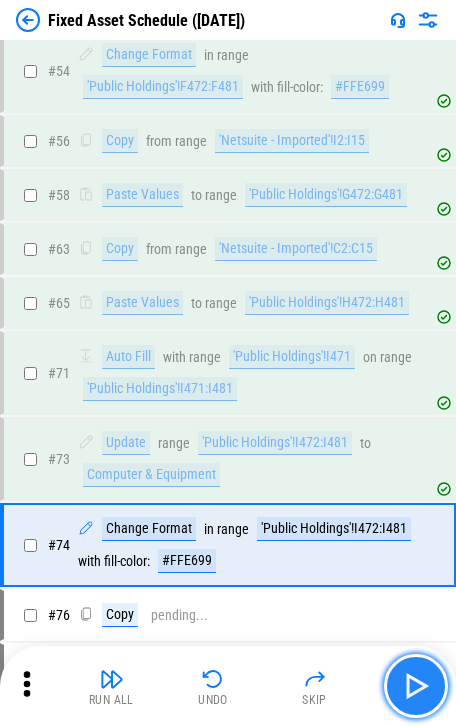 click at bounding box center [416, 686] 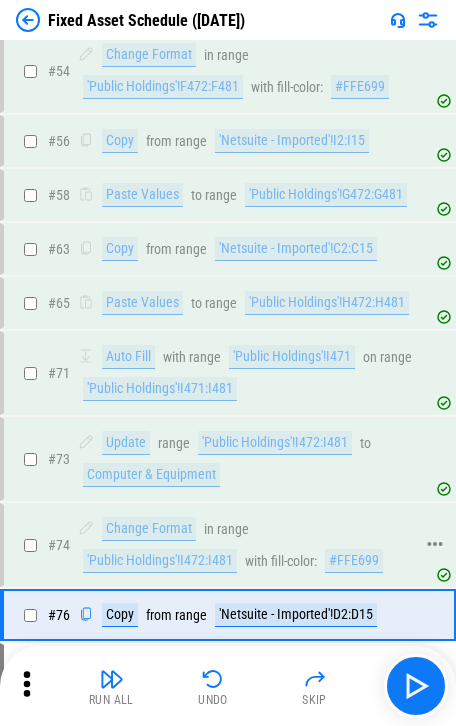 click on "'Public Holdings'!I472:I481" at bounding box center (160, 561) 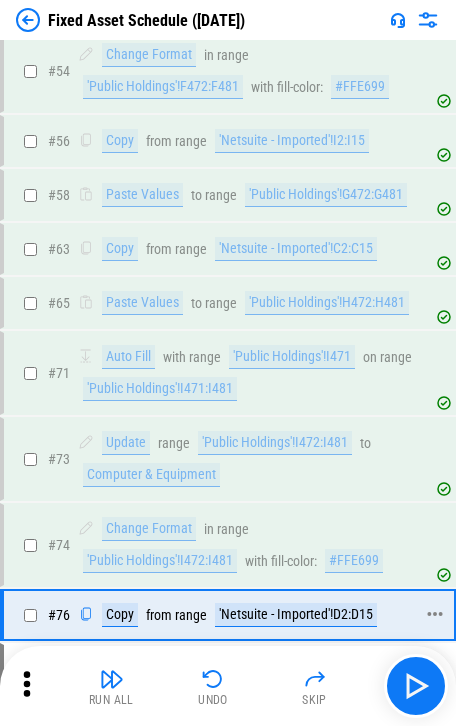 click on "'Netsuite - Imported'!D2:D15" at bounding box center (296, 615) 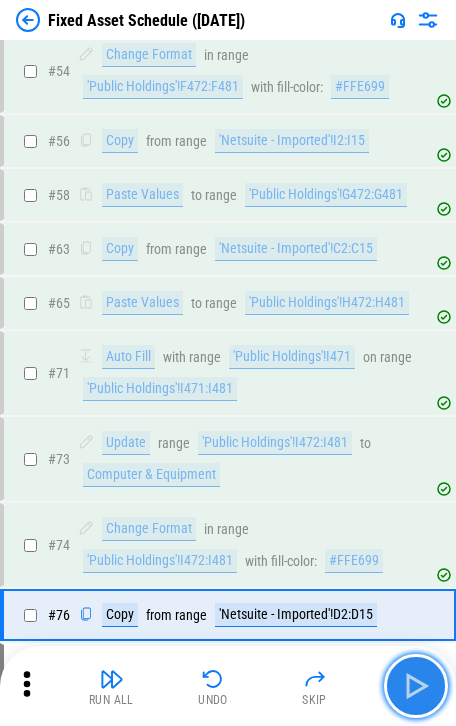 click at bounding box center [416, 686] 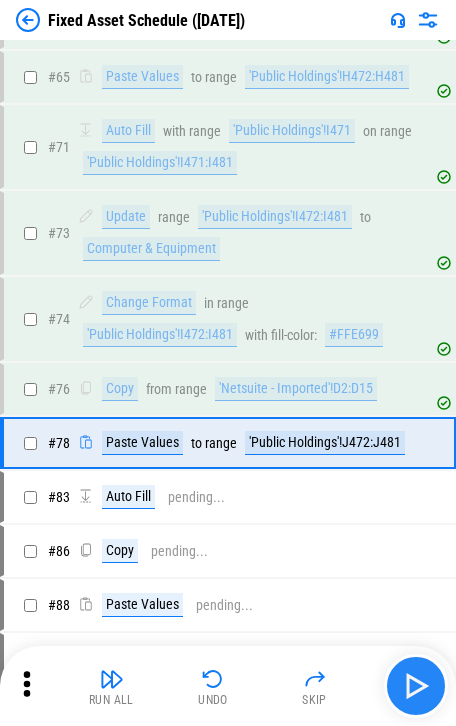 scroll, scrollTop: 1394, scrollLeft: 0, axis: vertical 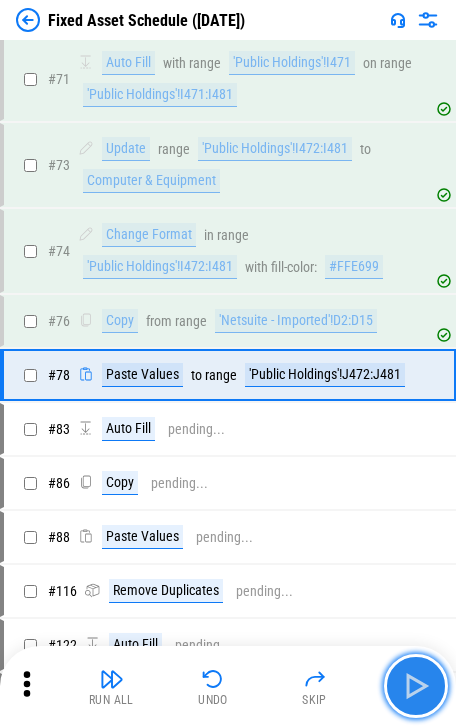 click at bounding box center [416, 686] 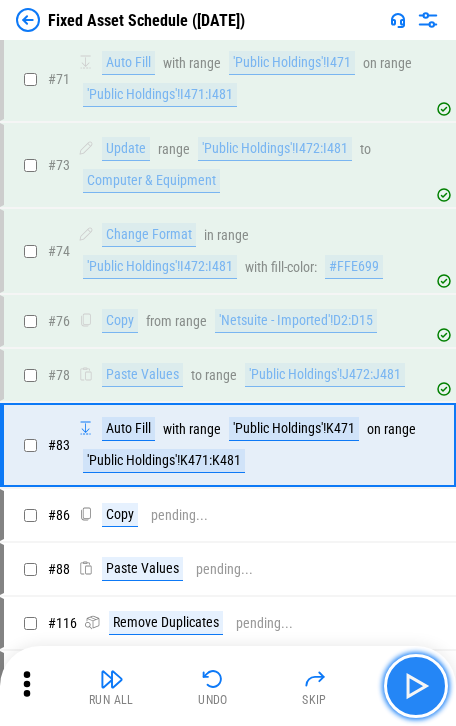click at bounding box center [416, 686] 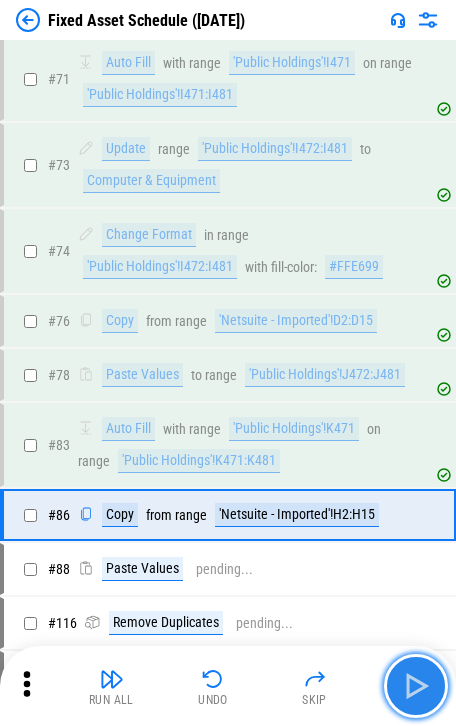 click at bounding box center [416, 686] 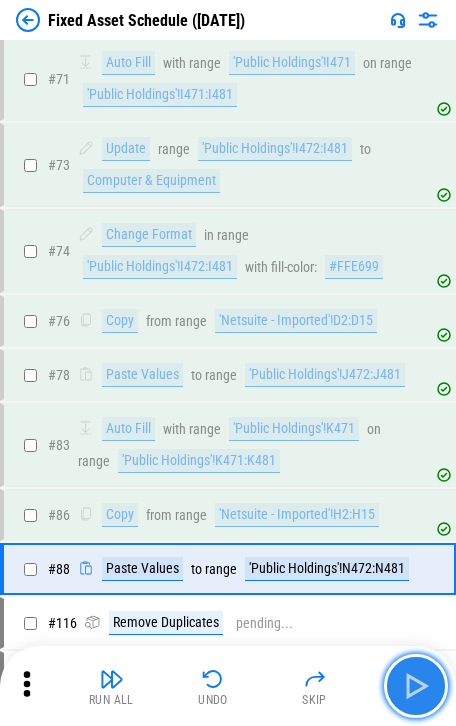 click at bounding box center (416, 686) 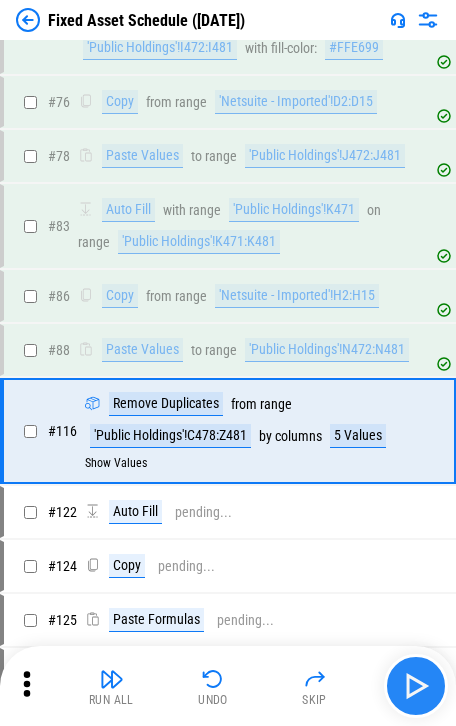 scroll, scrollTop: 1668, scrollLeft: 0, axis: vertical 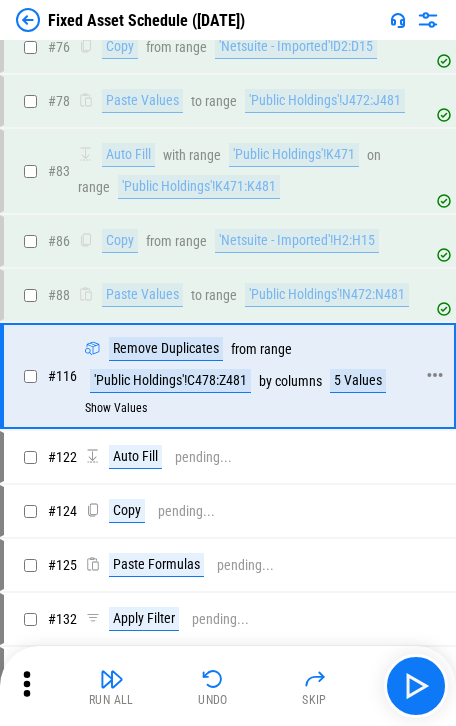 click on "5 Values" at bounding box center [358, 381] 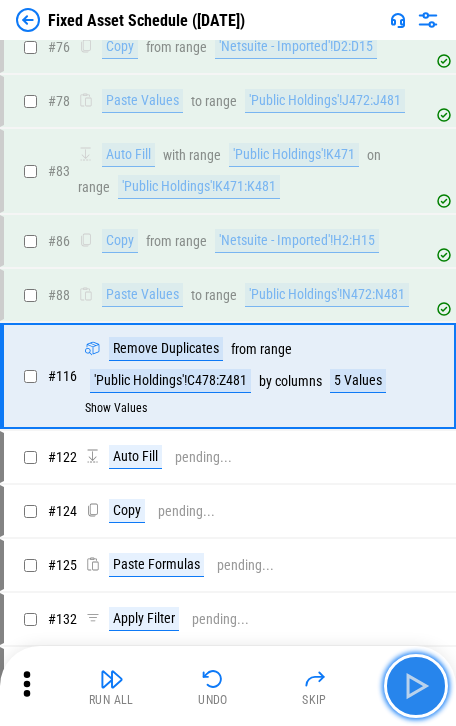 click at bounding box center (416, 686) 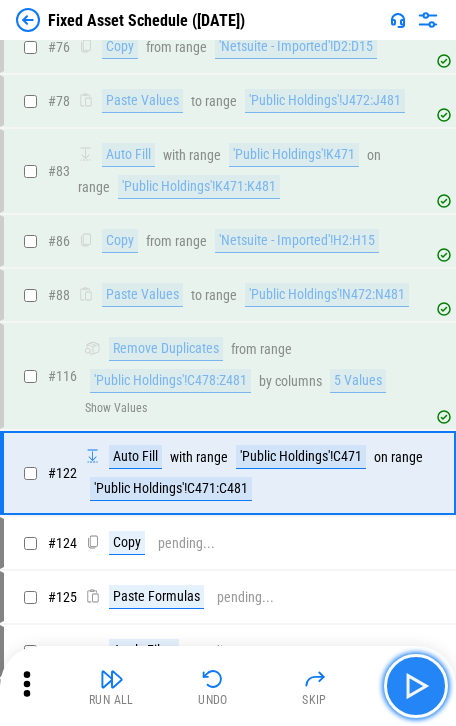 click at bounding box center (416, 686) 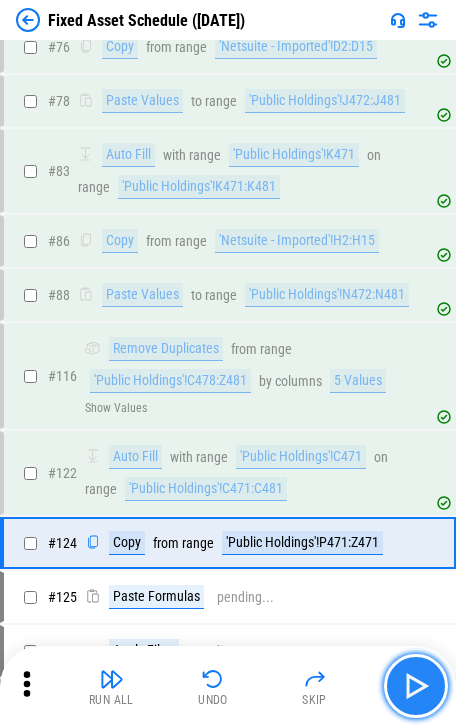 click at bounding box center (416, 686) 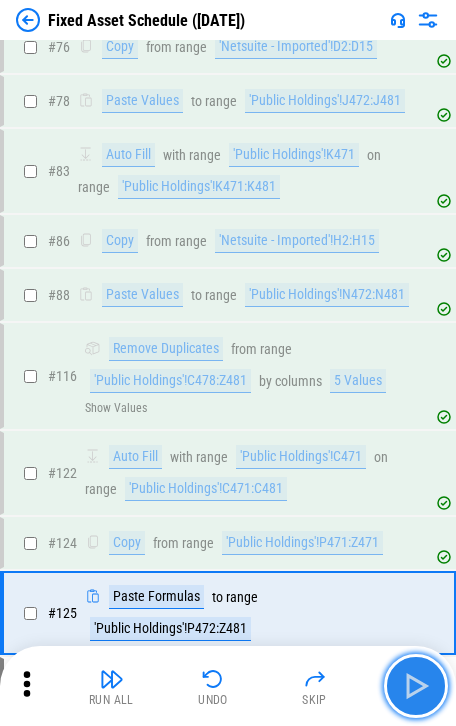 click at bounding box center (416, 686) 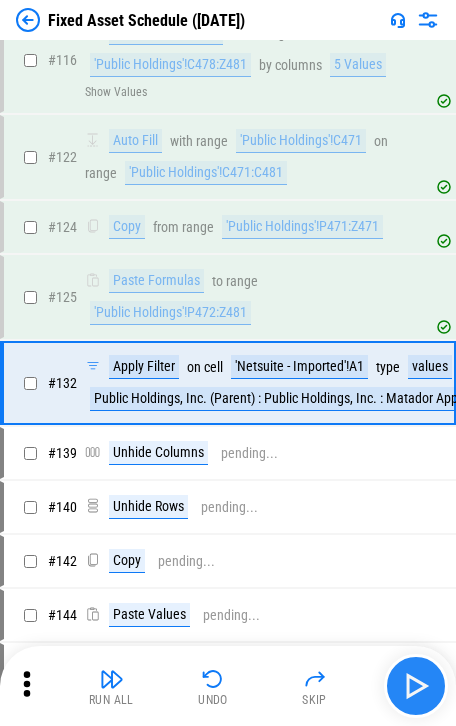scroll, scrollTop: 1988, scrollLeft: 0, axis: vertical 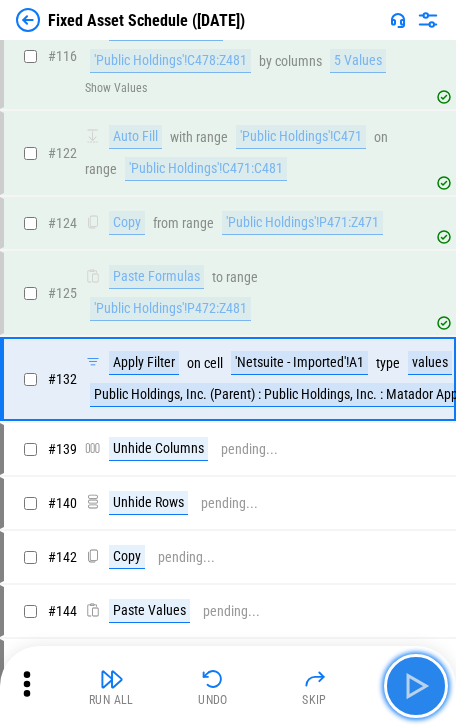 click at bounding box center [416, 686] 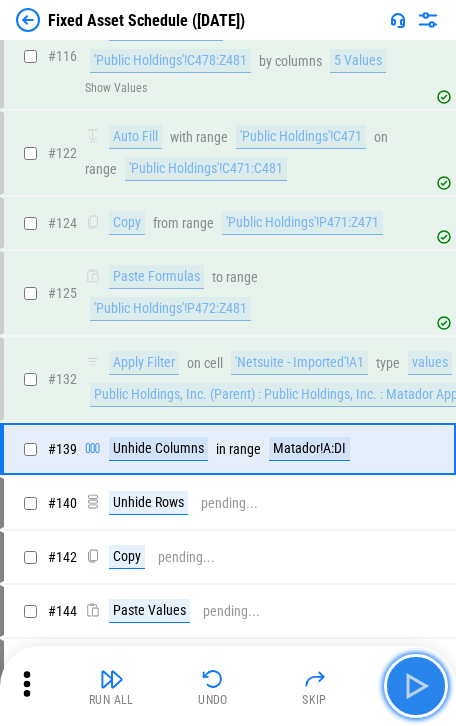 click at bounding box center [416, 686] 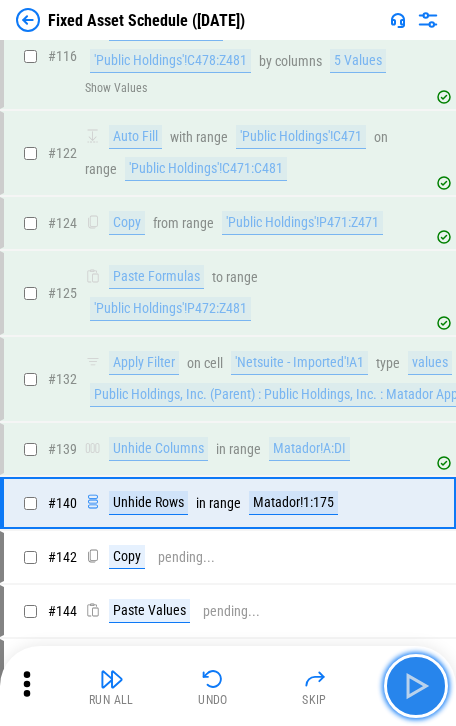 click at bounding box center (416, 686) 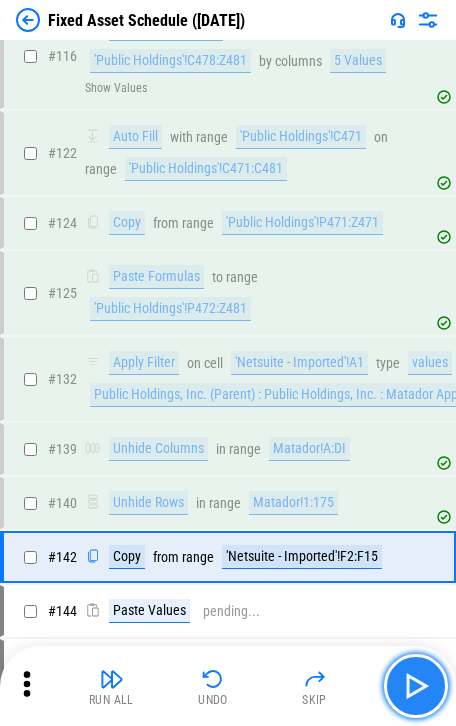 click at bounding box center [416, 686] 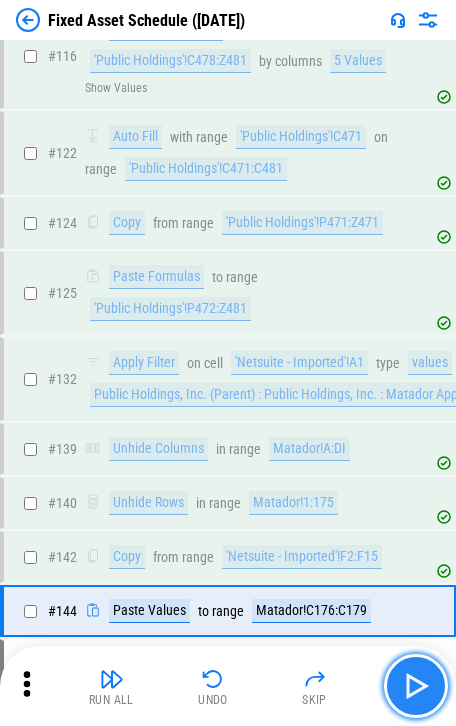 click at bounding box center (416, 686) 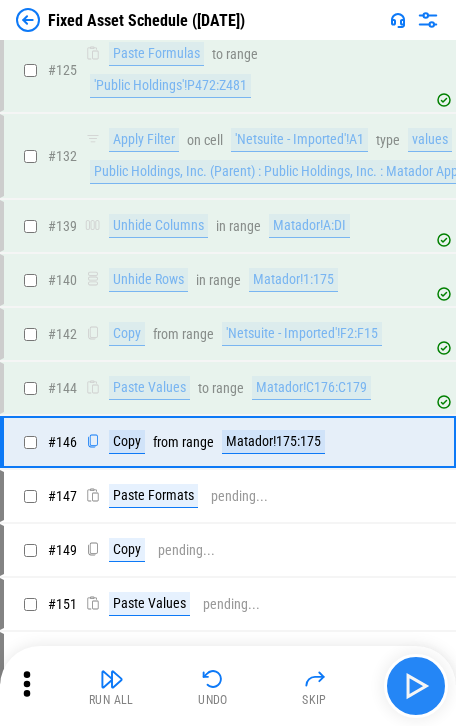 scroll, scrollTop: 2272, scrollLeft: 0, axis: vertical 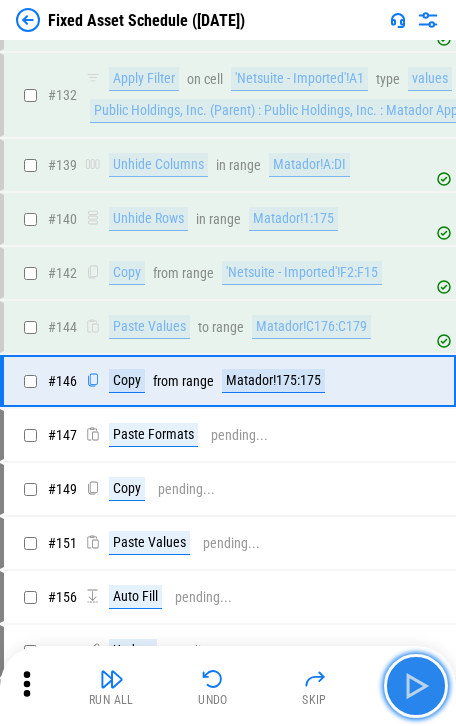 click at bounding box center (416, 686) 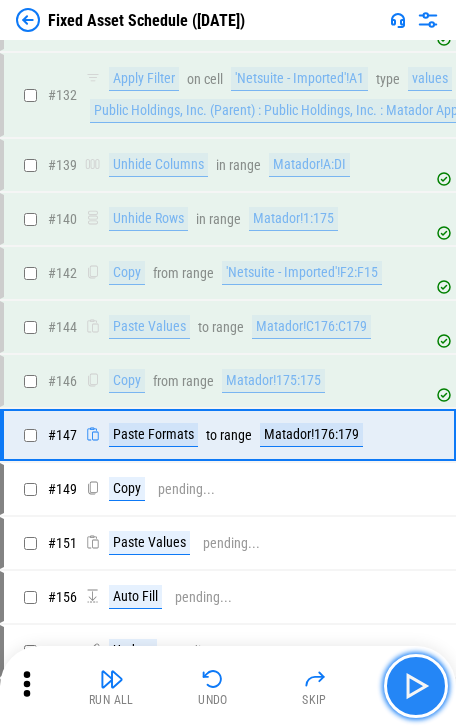 click at bounding box center (416, 686) 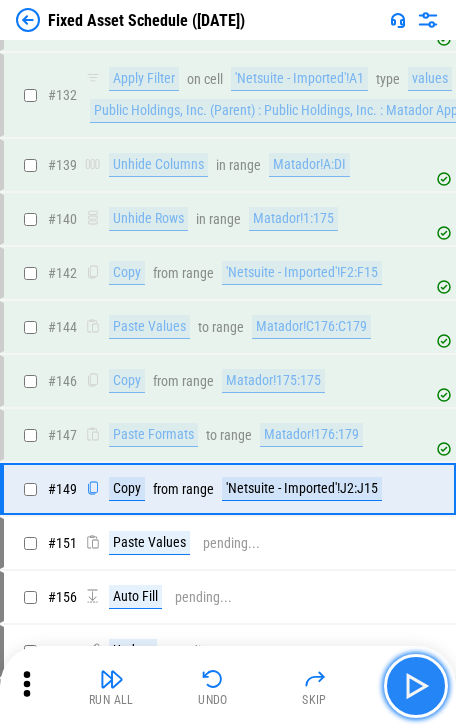 click at bounding box center [416, 686] 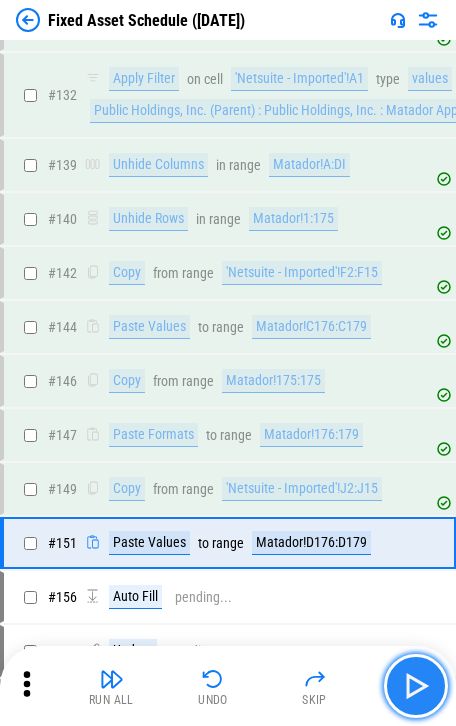 click at bounding box center (416, 686) 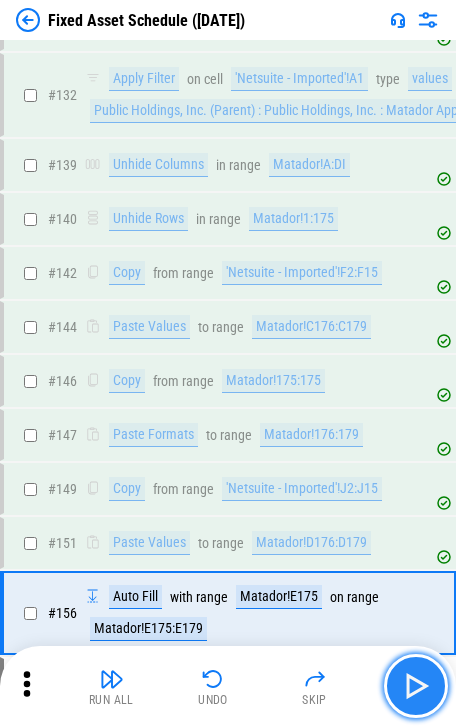 click at bounding box center [416, 686] 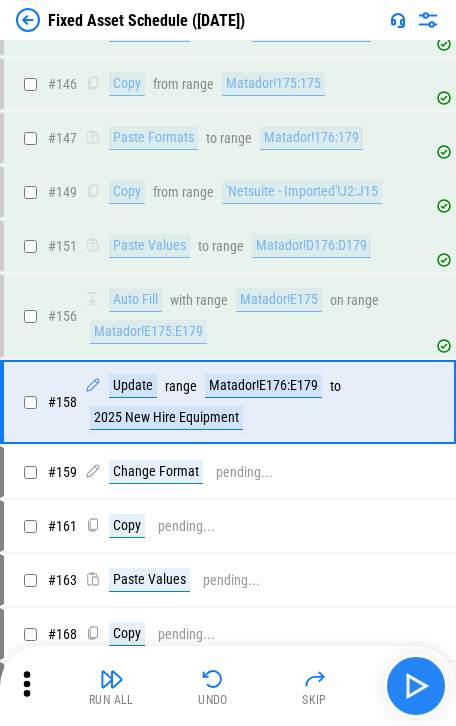scroll, scrollTop: 2588, scrollLeft: 0, axis: vertical 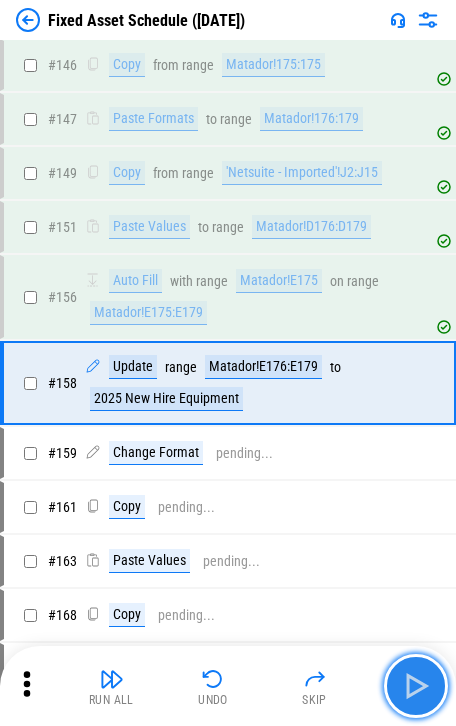 click at bounding box center (416, 686) 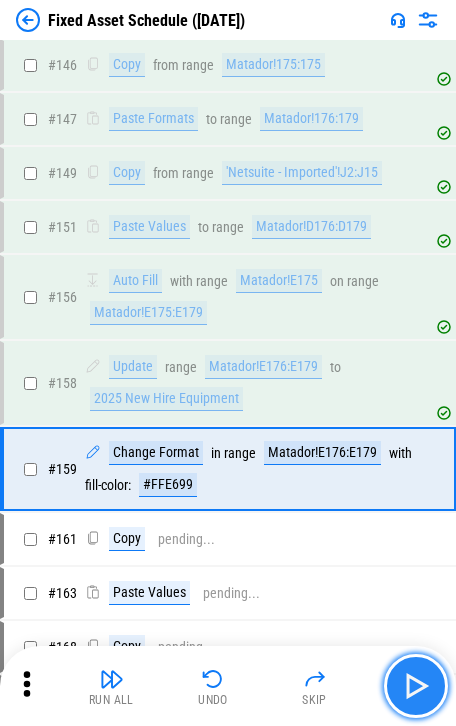 click at bounding box center [416, 686] 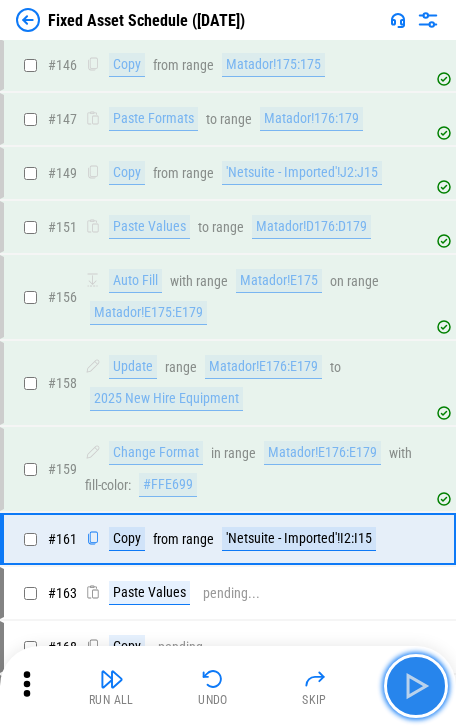 click at bounding box center (416, 686) 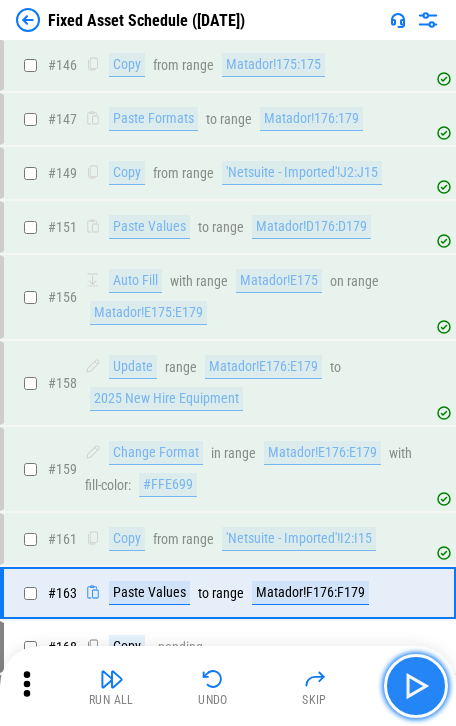 click at bounding box center (416, 686) 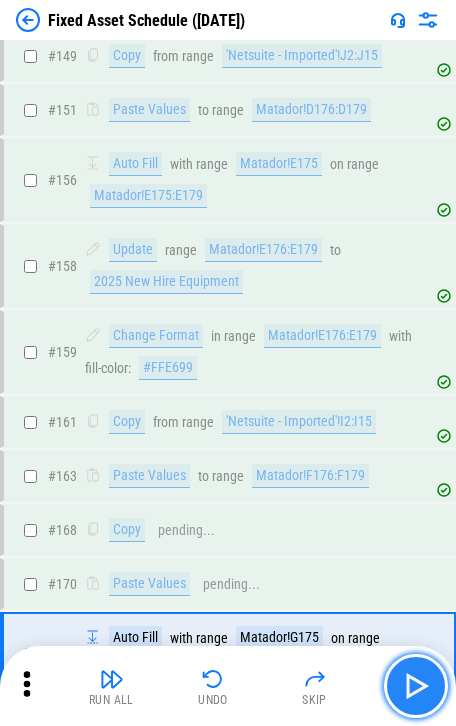 click at bounding box center (416, 686) 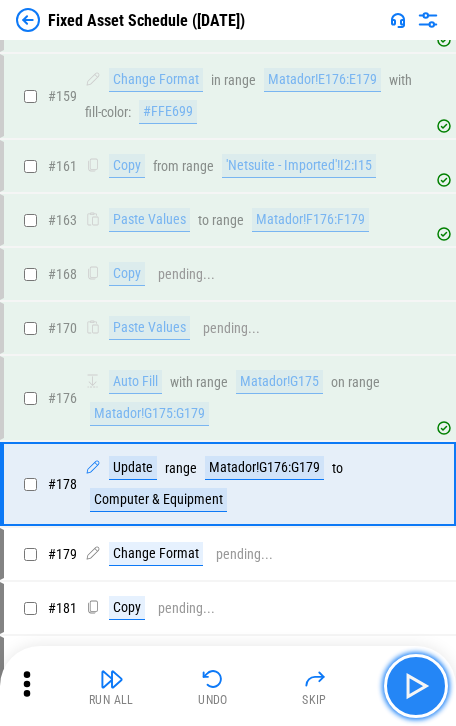 click at bounding box center (416, 686) 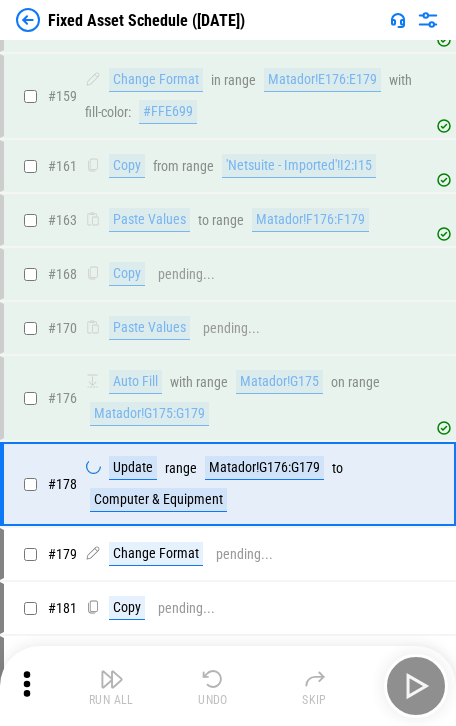 scroll, scrollTop: 3032, scrollLeft: 0, axis: vertical 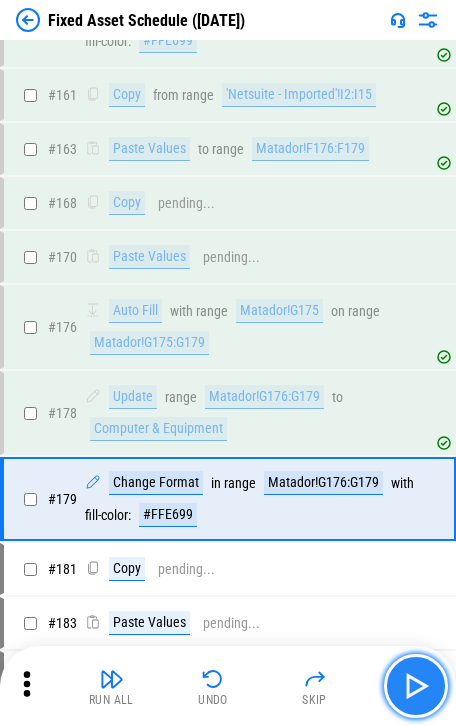 click at bounding box center [416, 686] 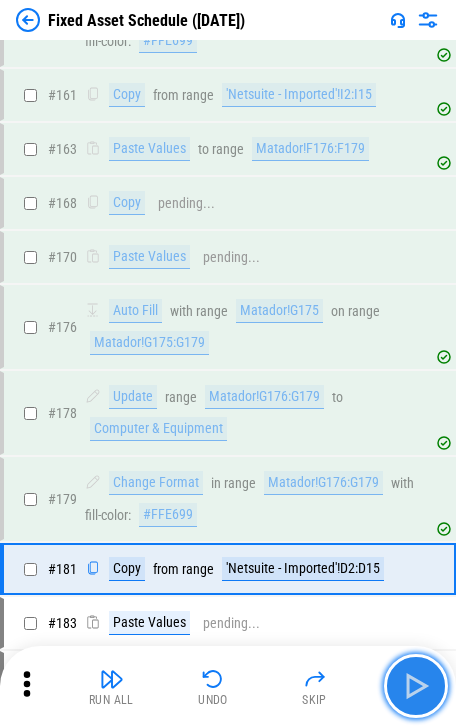 click at bounding box center [416, 686] 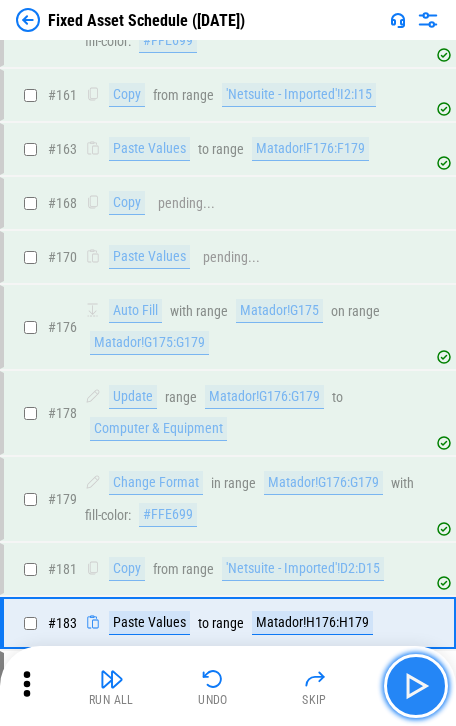 click at bounding box center [416, 686] 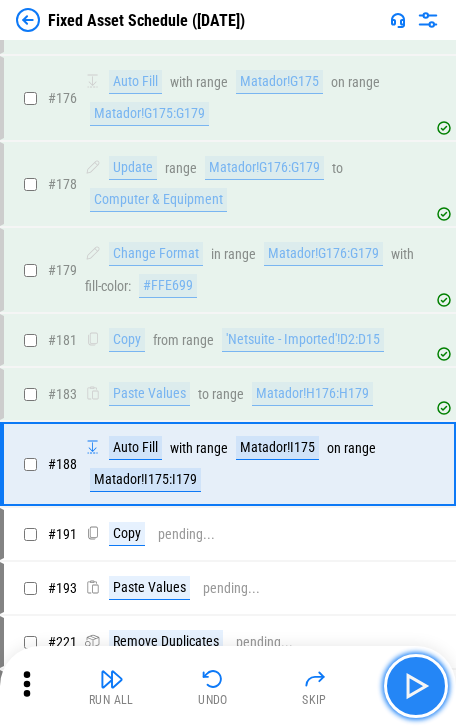 click at bounding box center [416, 686] 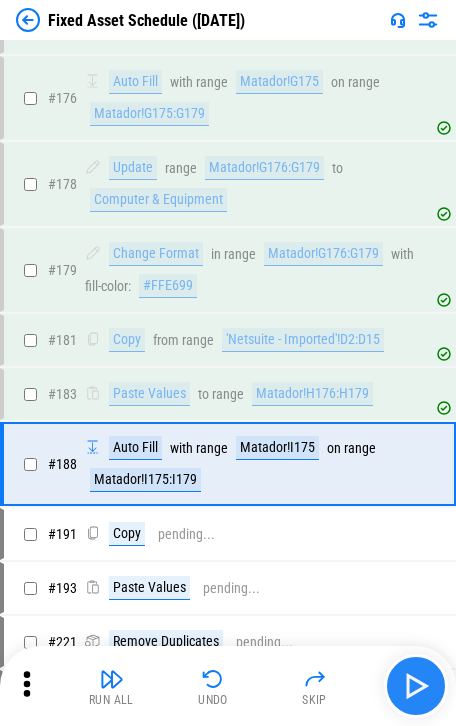 scroll, scrollTop: 3280, scrollLeft: 0, axis: vertical 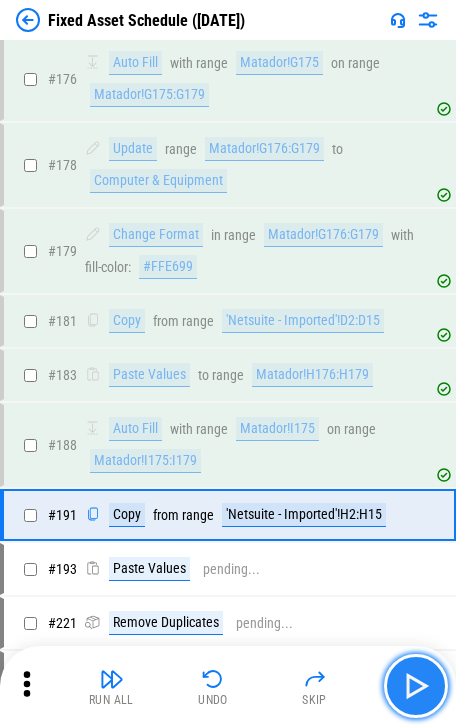 click at bounding box center [416, 686] 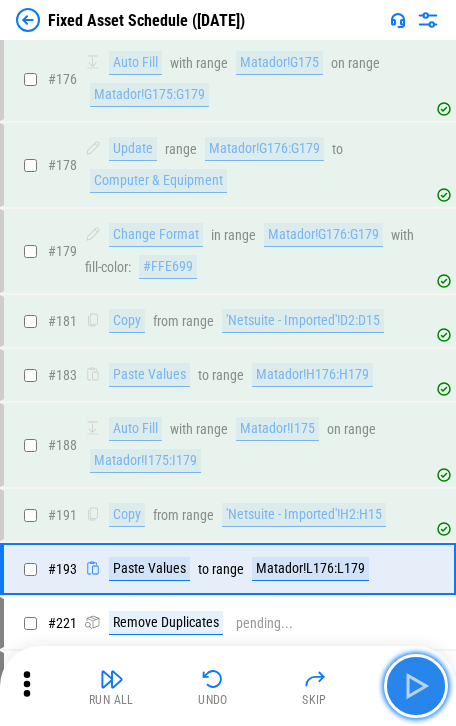 click at bounding box center [416, 686] 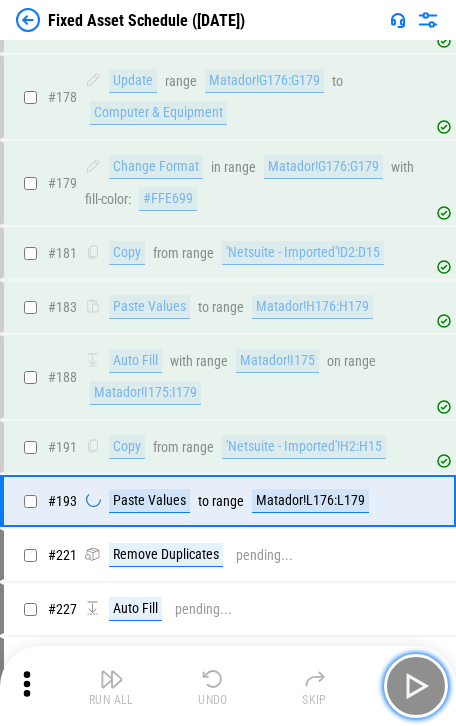 click at bounding box center [416, 686] 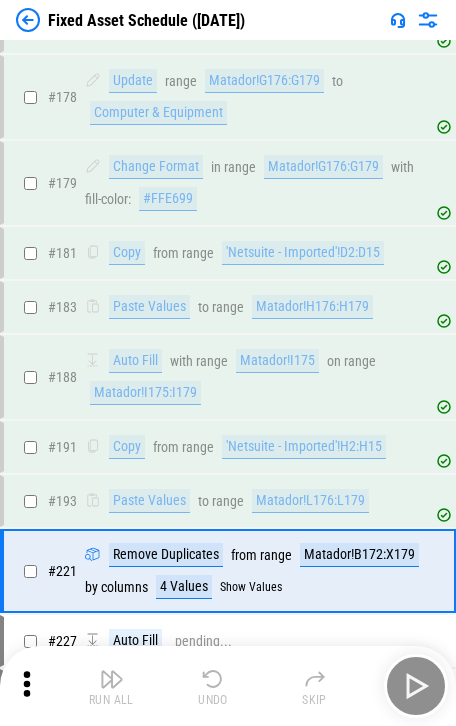 scroll, scrollTop: 3434, scrollLeft: 0, axis: vertical 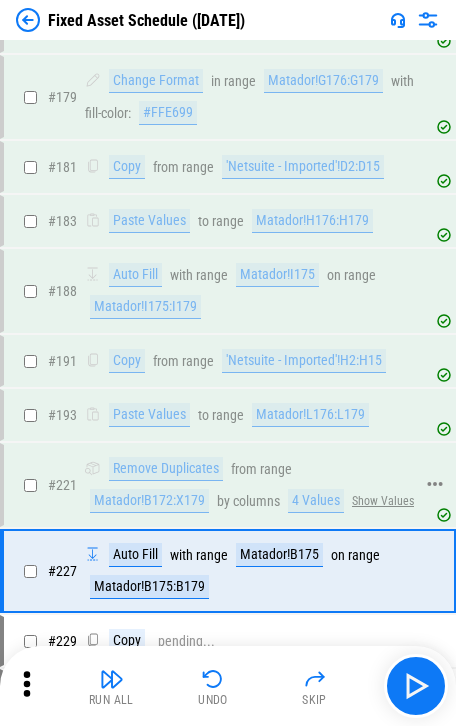 drag, startPoint x: 308, startPoint y: 474, endPoint x: 370, endPoint y: 480, distance: 62.289646 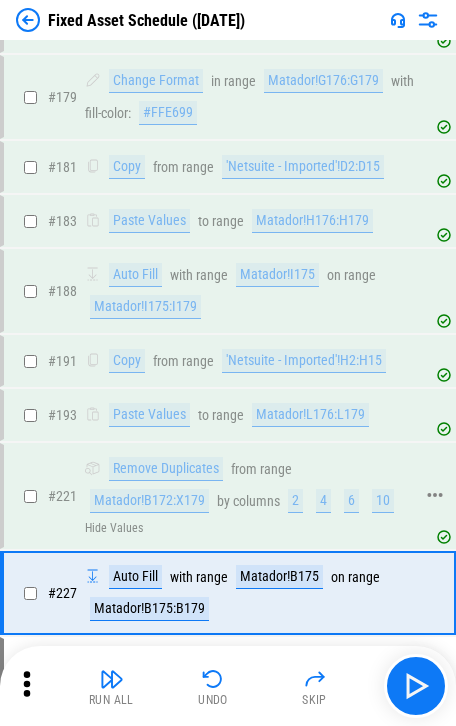 click on "by columns" at bounding box center [248, 501] 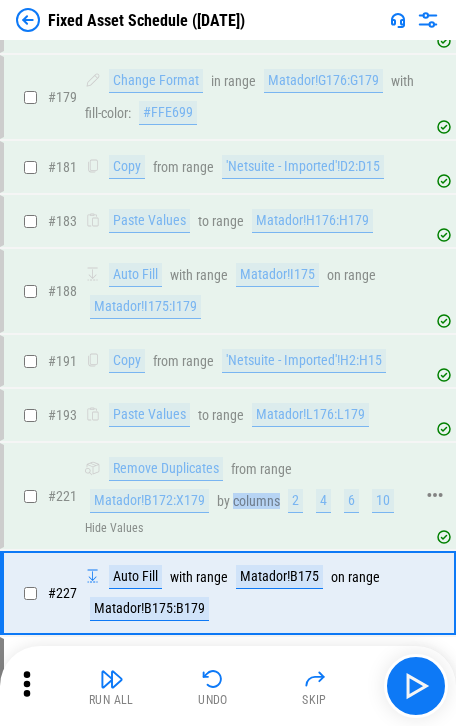 click on "by columns" at bounding box center (248, 501) 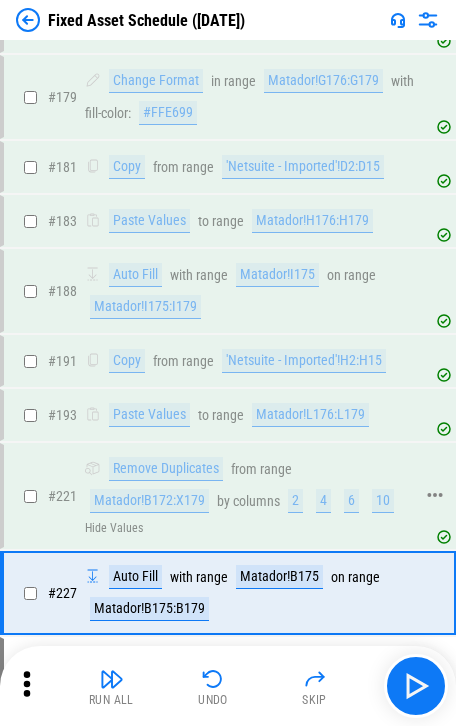 click on "range" at bounding box center [276, 469] 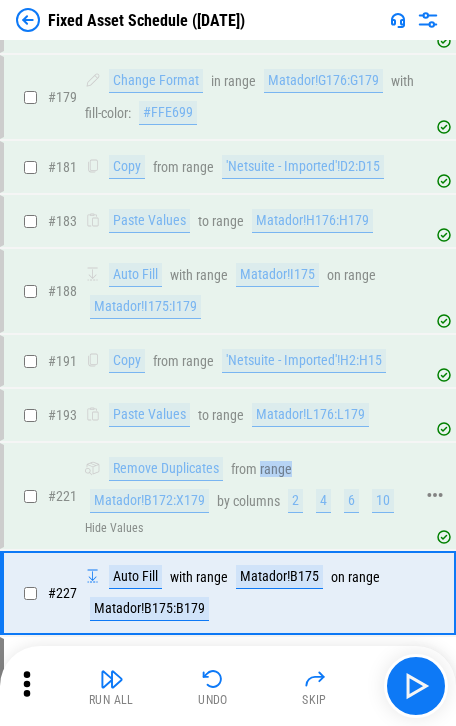 click on "range" at bounding box center (276, 469) 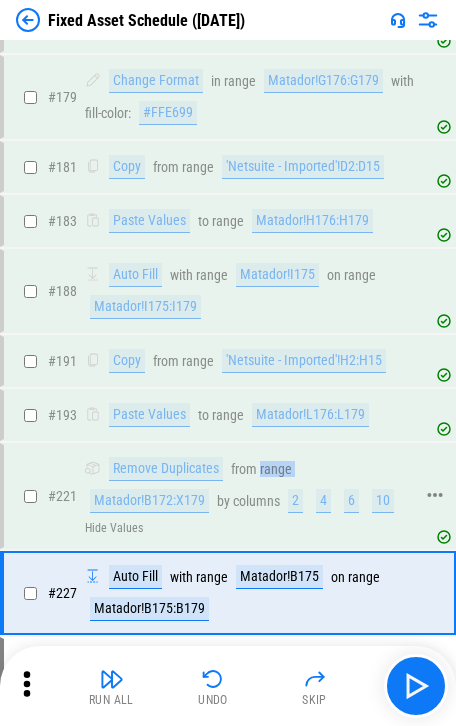 drag, startPoint x: 280, startPoint y: 436, endPoint x: 294, endPoint y: 454, distance: 22.803509 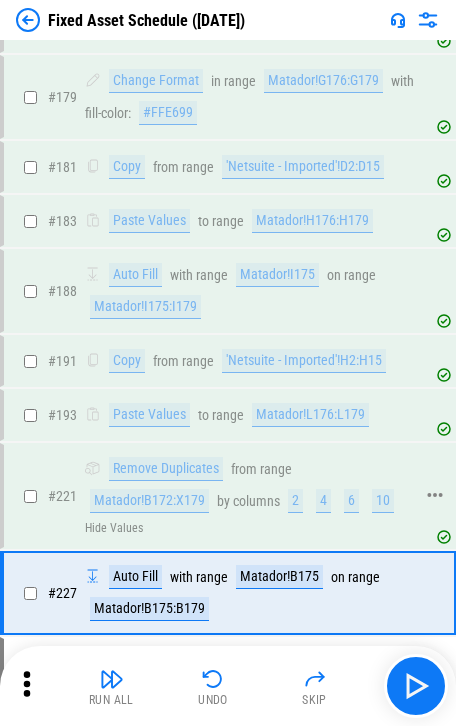 click on "4" at bounding box center [323, 501] 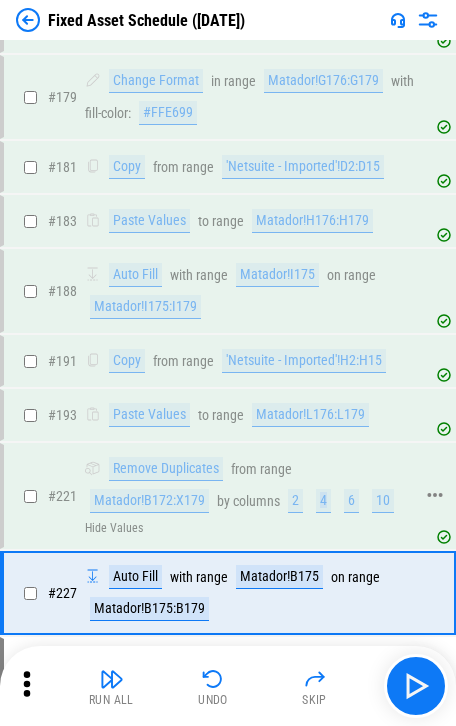 click on "4" at bounding box center (323, 501) 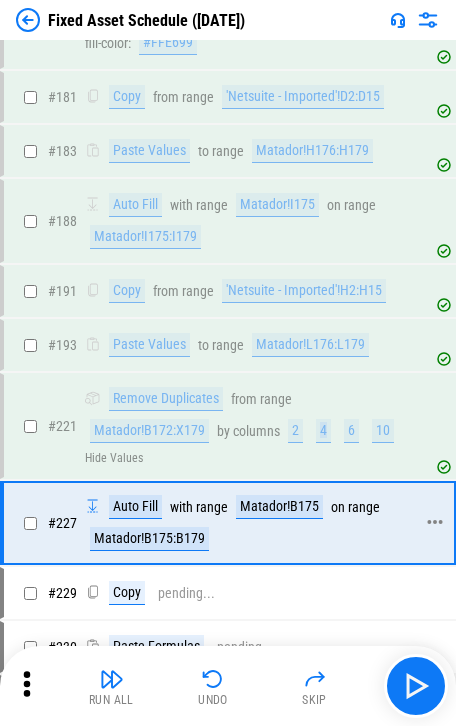 scroll, scrollTop: 3534, scrollLeft: 0, axis: vertical 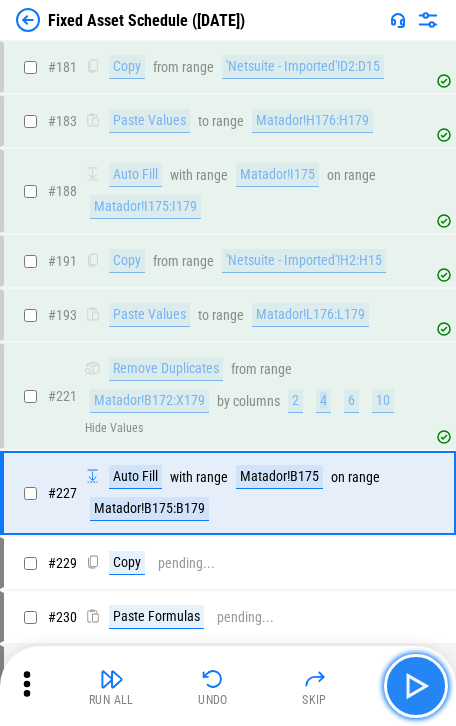 click at bounding box center (416, 686) 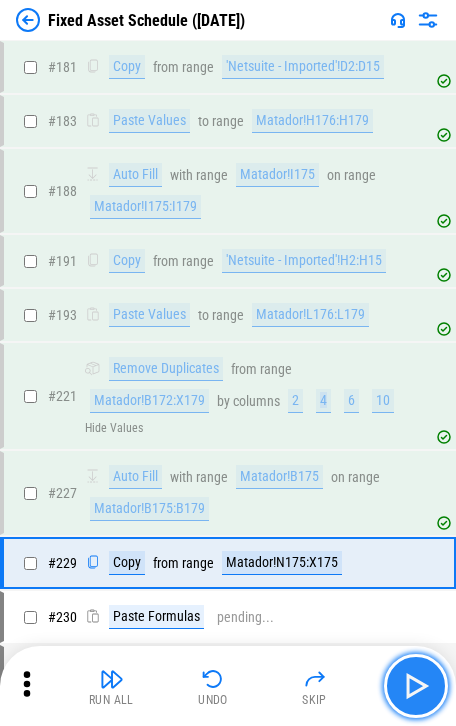 click at bounding box center [416, 686] 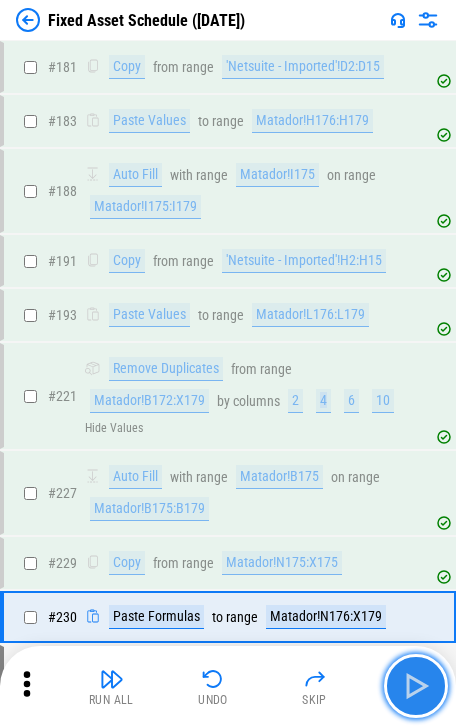 click at bounding box center (416, 686) 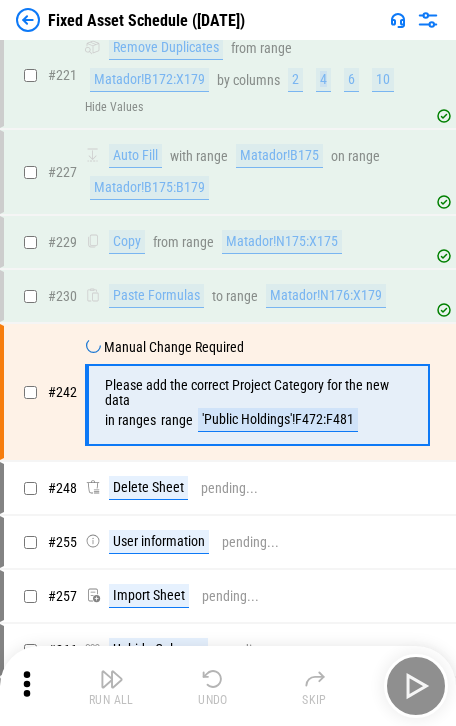 scroll, scrollTop: 3856, scrollLeft: 0, axis: vertical 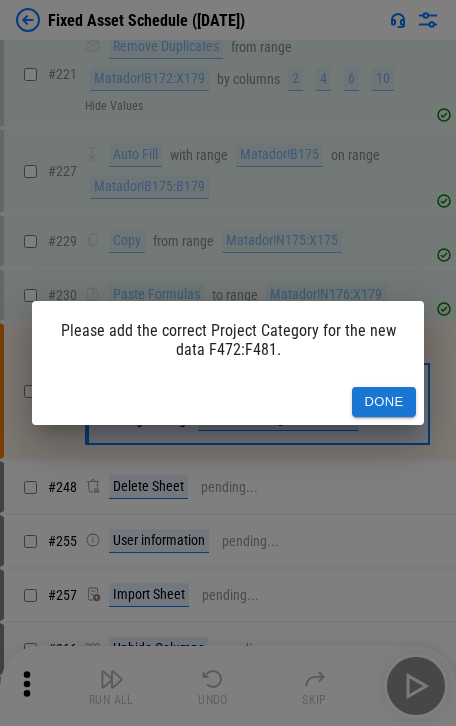 click on "Please add the correct Project Category for the new data
F472:F481. Done" at bounding box center [228, 363] 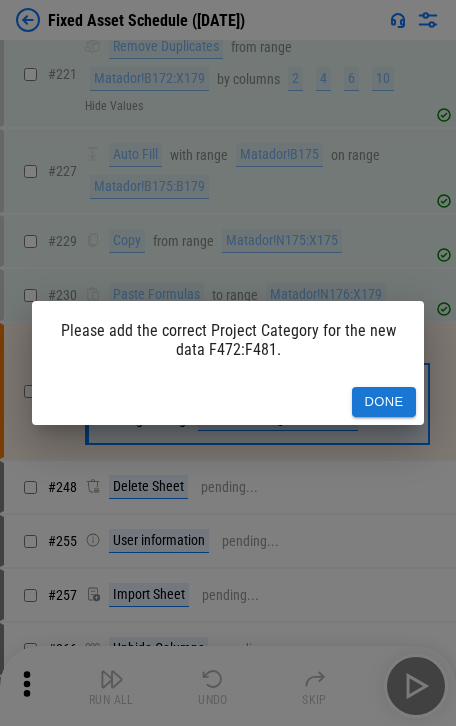 click on "Done" at bounding box center (384, 402) 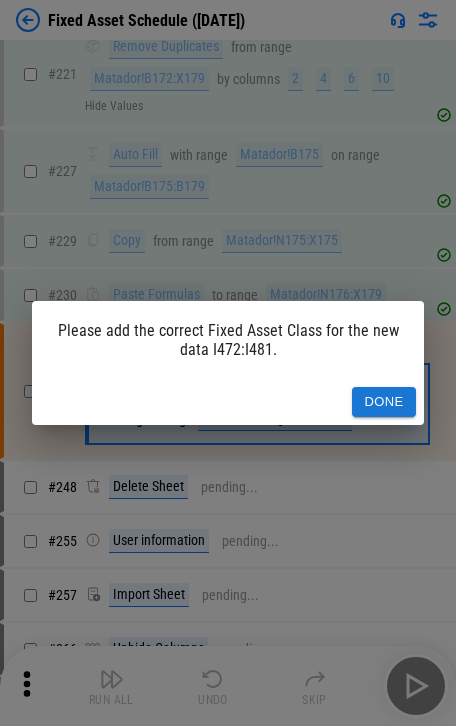 click on "Done" at bounding box center (384, 402) 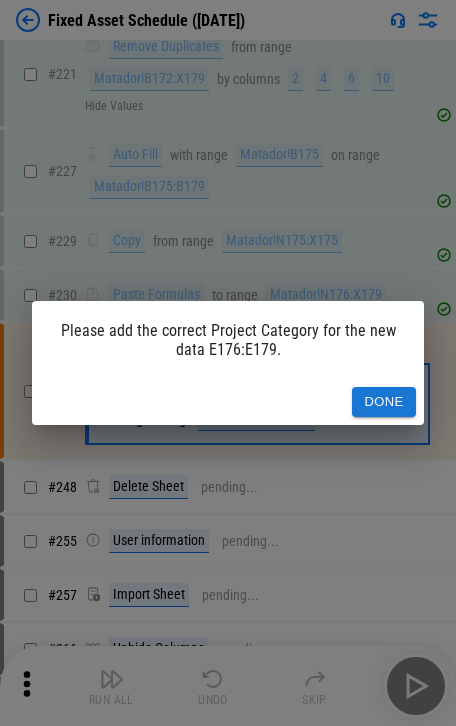 click on "Done" at bounding box center (384, 402) 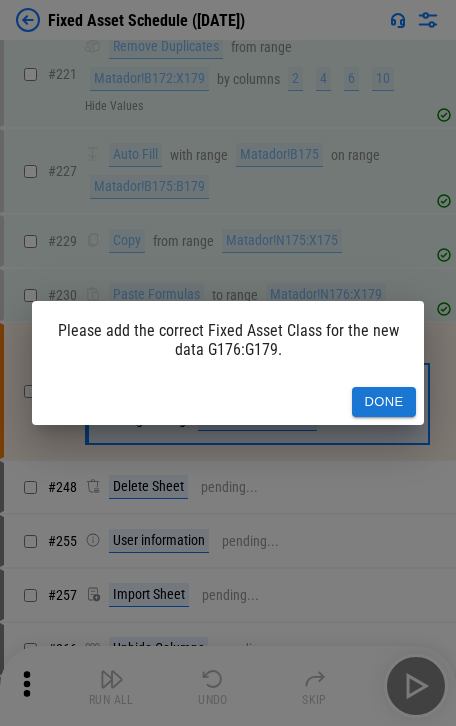 click on "Done" at bounding box center [384, 402] 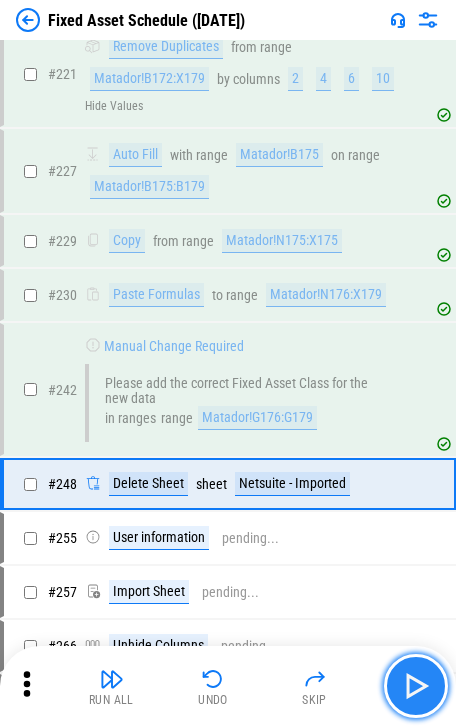 click at bounding box center (416, 686) 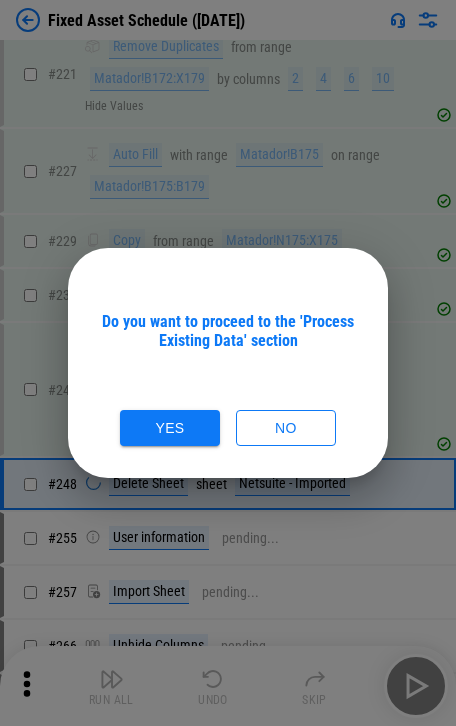 click on "Do you want to proceed to the 'Process Existing Data' section" at bounding box center (228, 331) 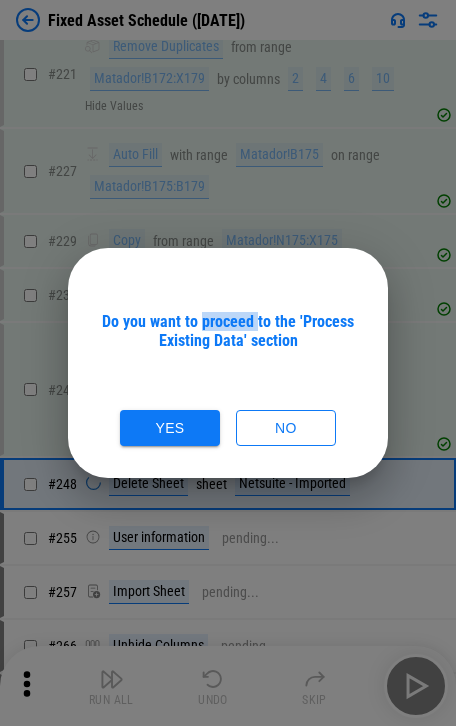 click on "Do you want to proceed to the 'Process Existing Data' section" at bounding box center (228, 331) 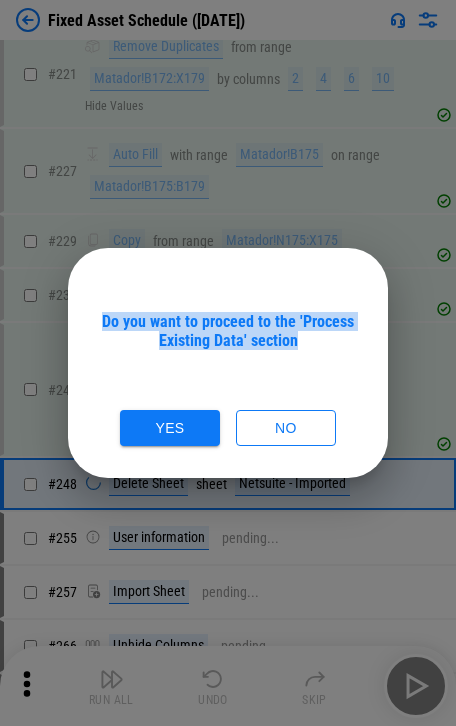 click on "Do you want to proceed to the 'Process Existing Data' section" at bounding box center (228, 331) 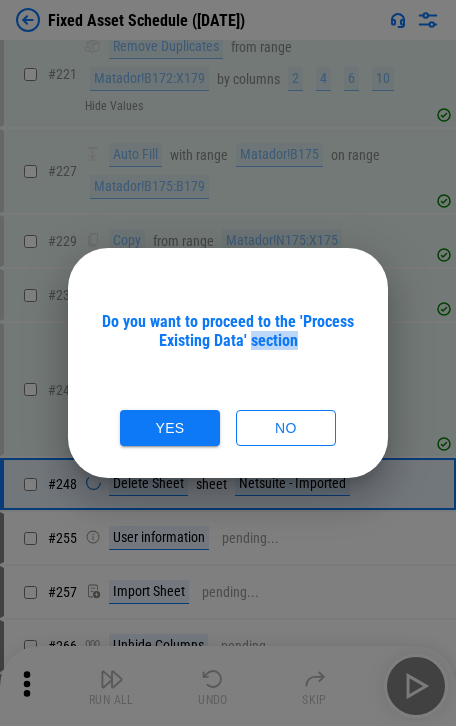 click on "Do you want to proceed to the 'Process Existing Data' section" at bounding box center (228, 331) 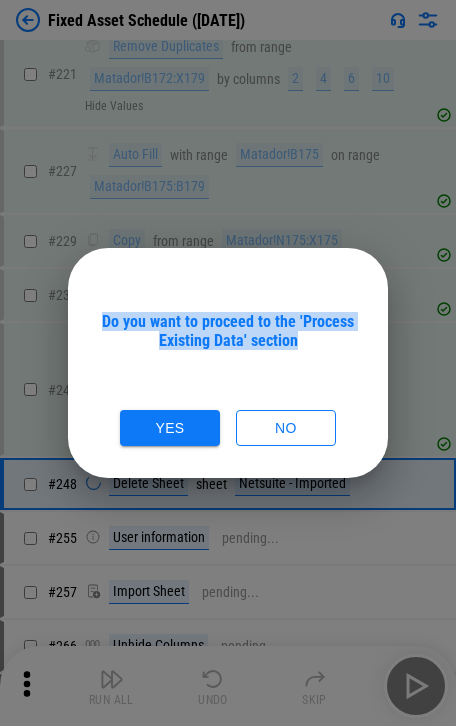 click on "Do you want to proceed to the 'Process Existing Data' section" at bounding box center (228, 331) 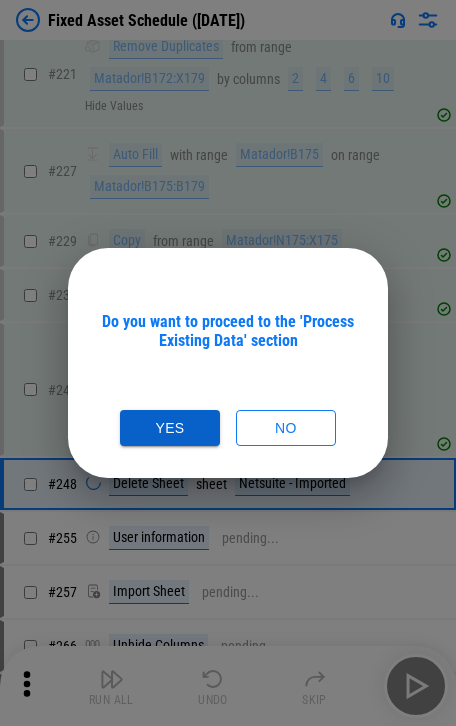 click on "Yes" at bounding box center (170, 428) 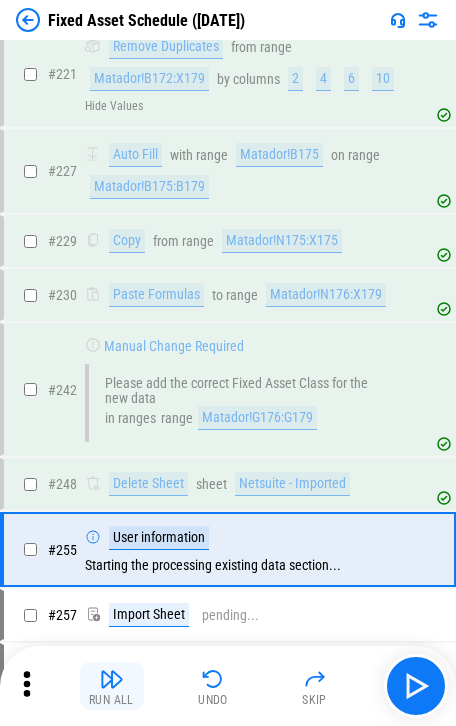 click at bounding box center (112, 679) 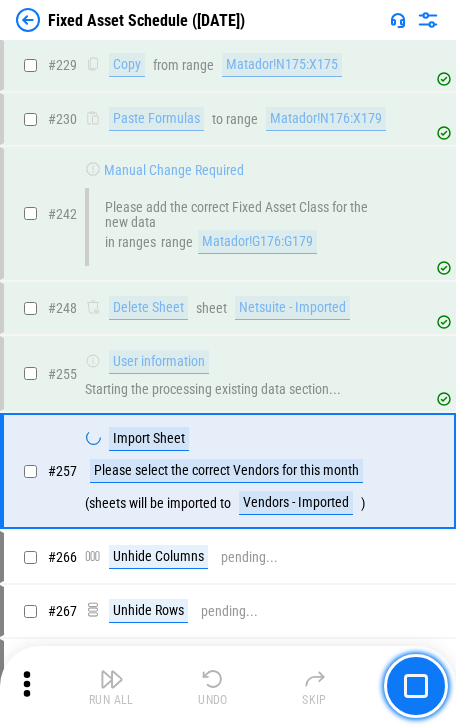 scroll, scrollTop: 4111, scrollLeft: 0, axis: vertical 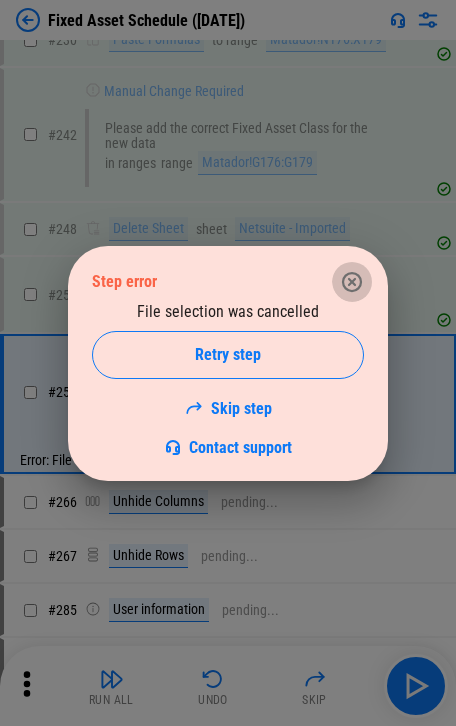 click 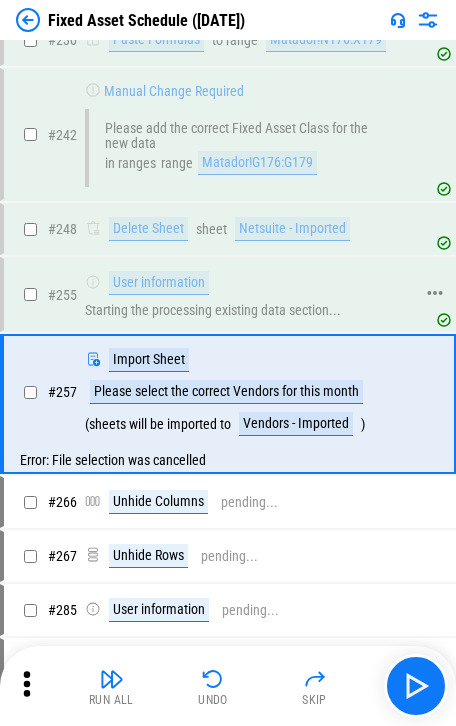 click on "User information Starting the processing existing data section..." at bounding box center [249, 294] 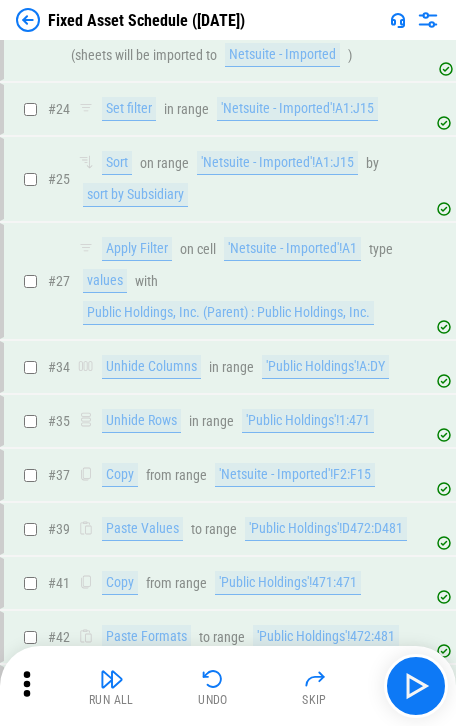 scroll, scrollTop: 2111, scrollLeft: 0, axis: vertical 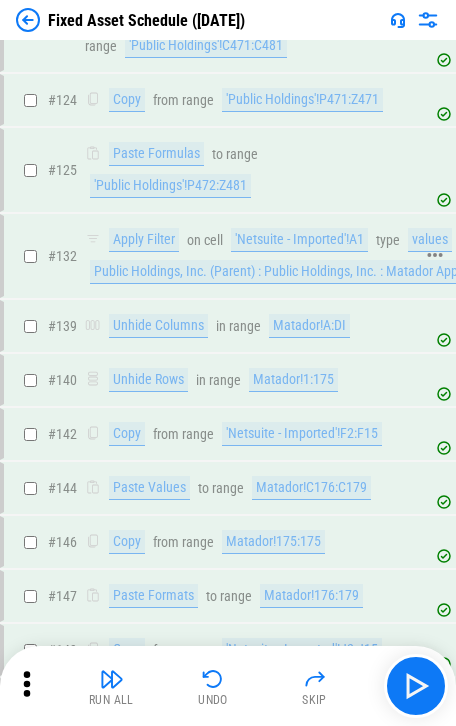 click on "Public Holdings, Inc. (Parent) : Public Holdings, Inc. : Matador App ApS" at bounding box center [288, 272] 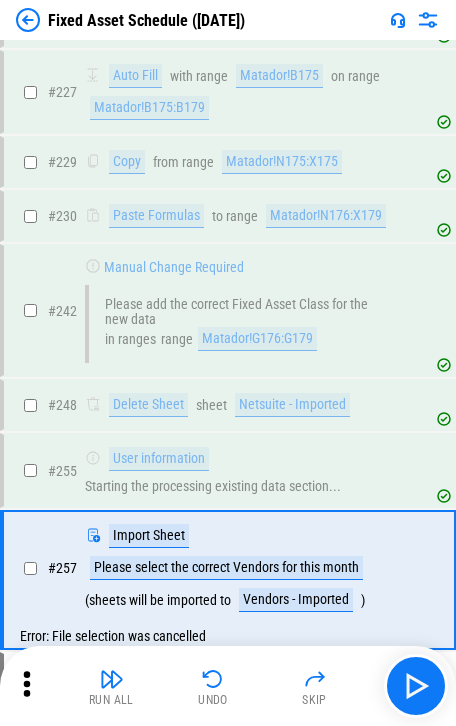scroll, scrollTop: 4160, scrollLeft: 0, axis: vertical 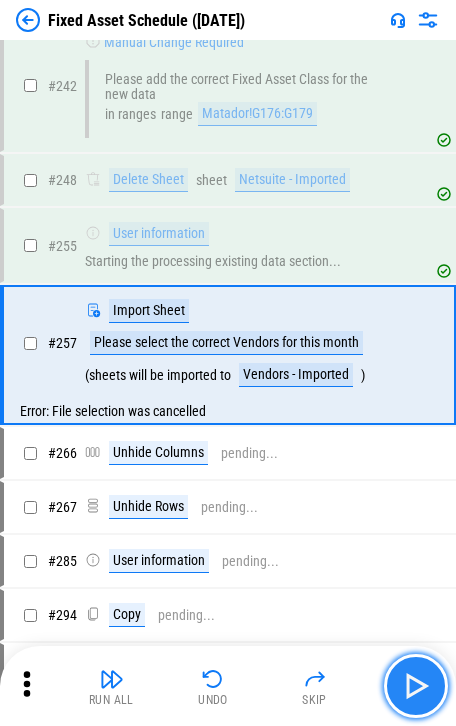 click at bounding box center (416, 686) 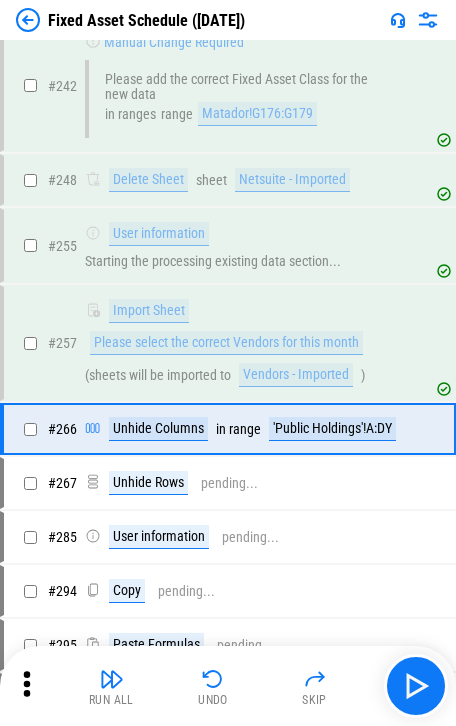 click on "Run All" at bounding box center [112, 686] 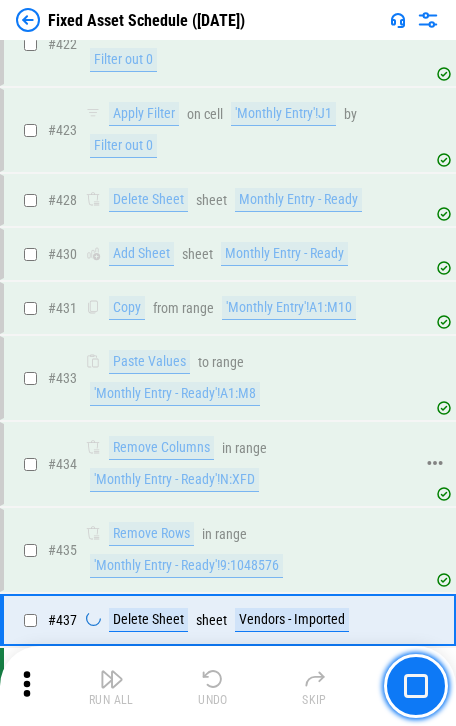 scroll, scrollTop: 5900, scrollLeft: 0, axis: vertical 